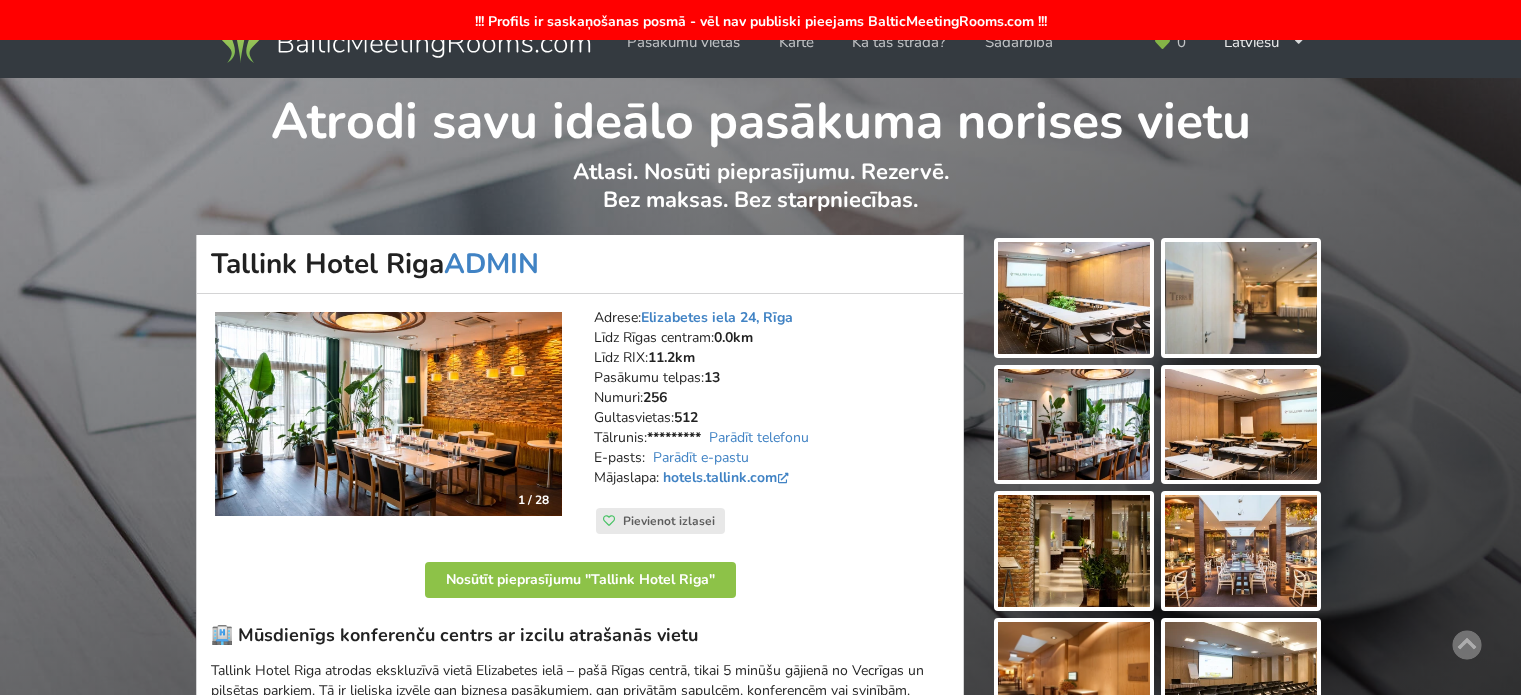 scroll, scrollTop: 0, scrollLeft: 0, axis: both 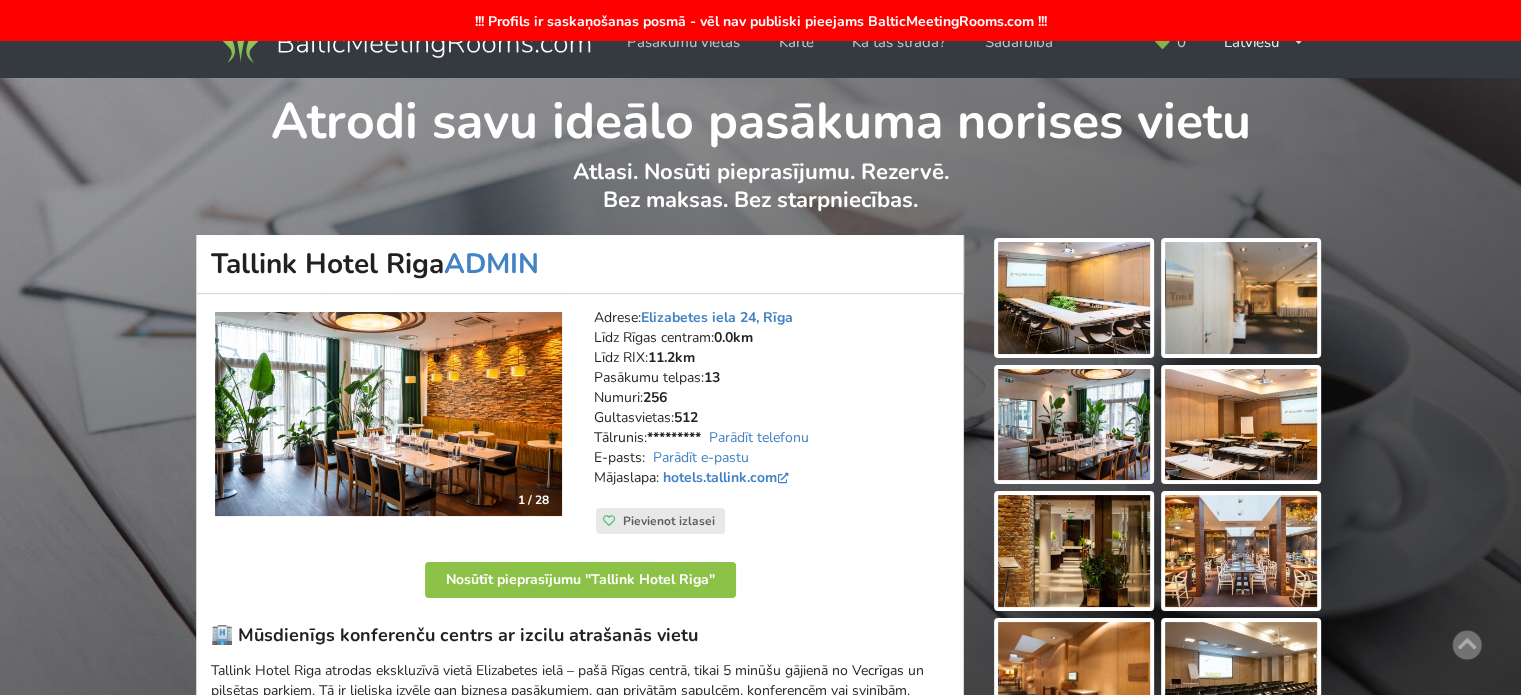 click at bounding box center [402, 40] 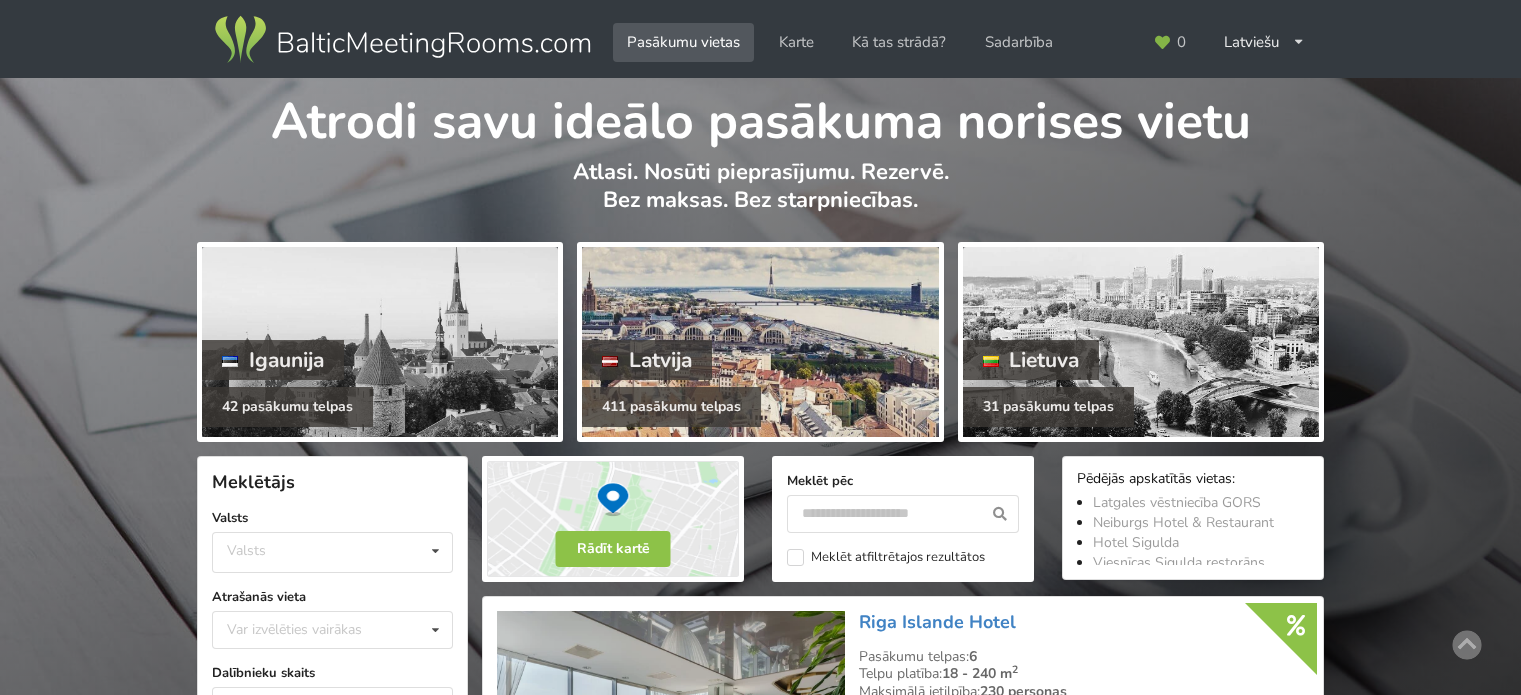 scroll, scrollTop: 0, scrollLeft: 0, axis: both 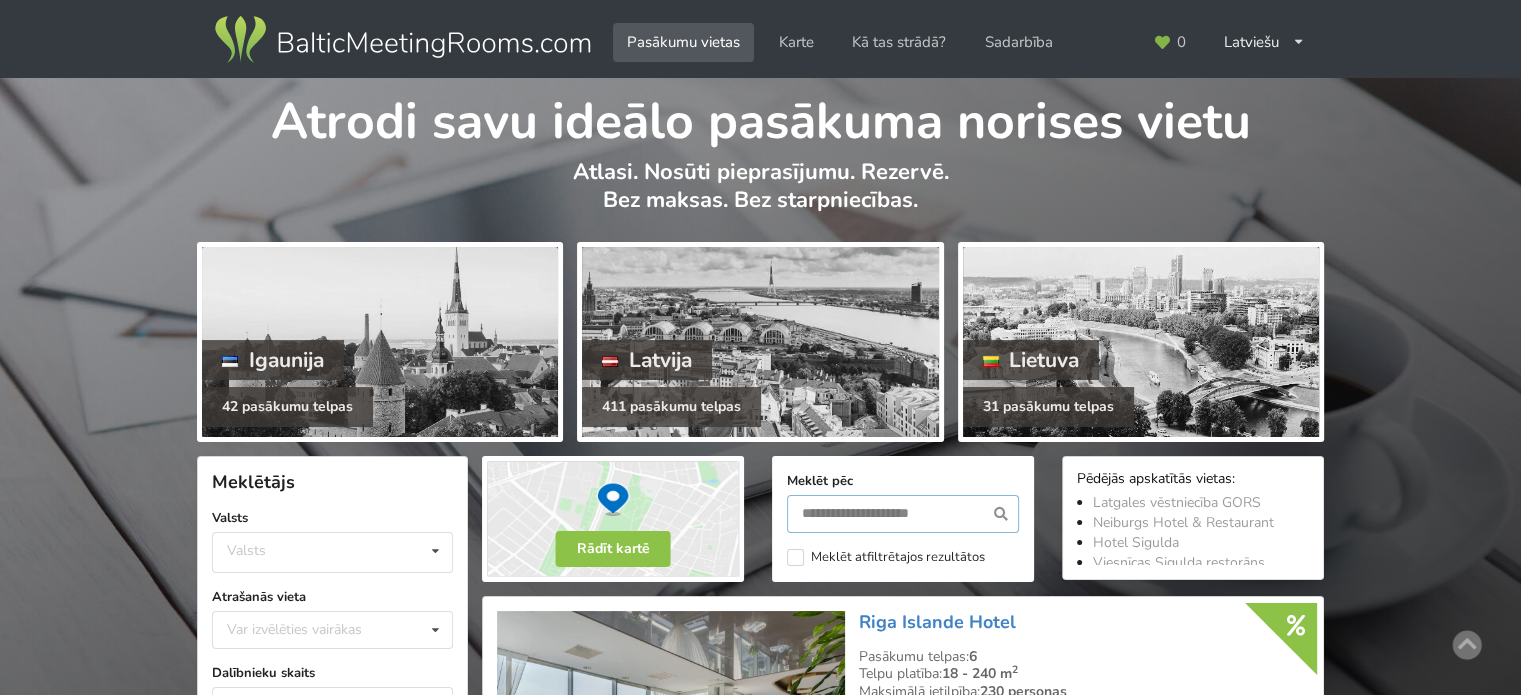 click at bounding box center [903, 514] 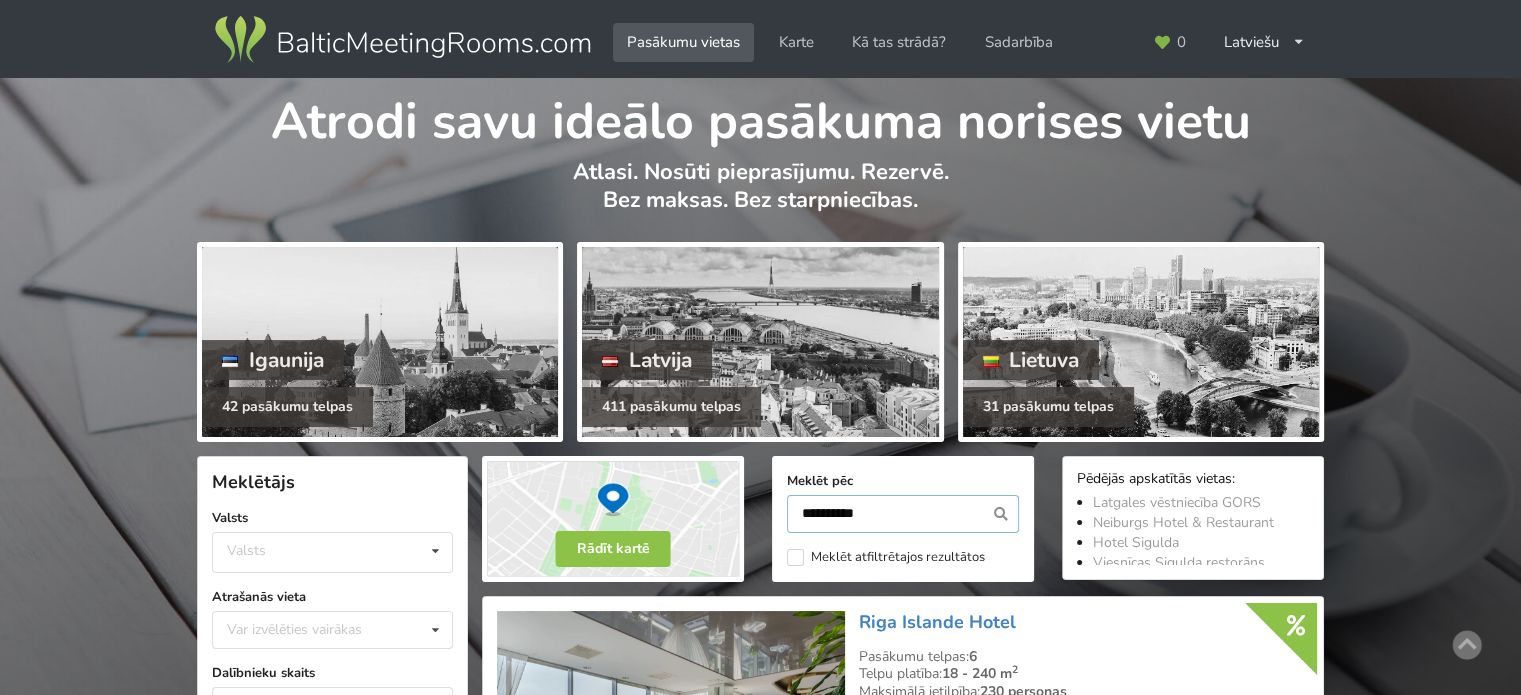 type on "**********" 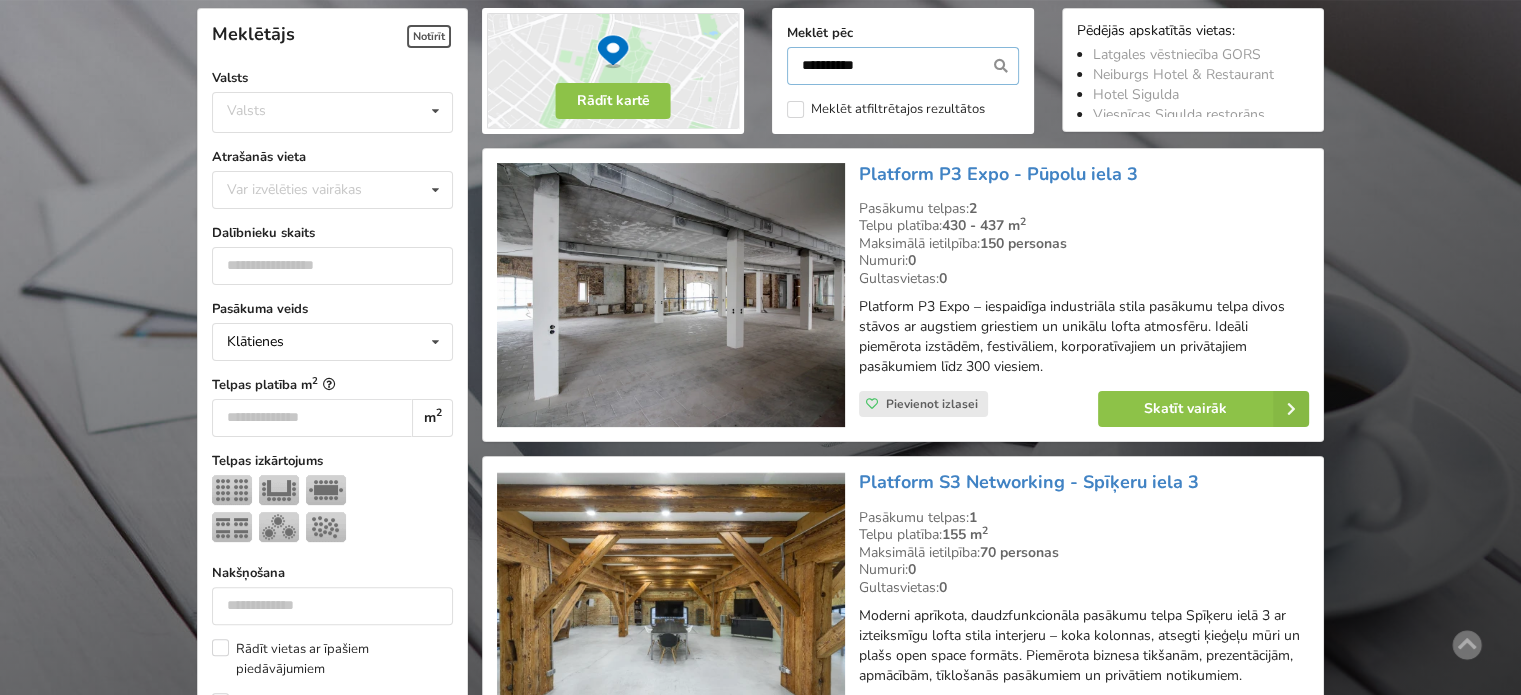 scroll, scrollTop: 548, scrollLeft: 0, axis: vertical 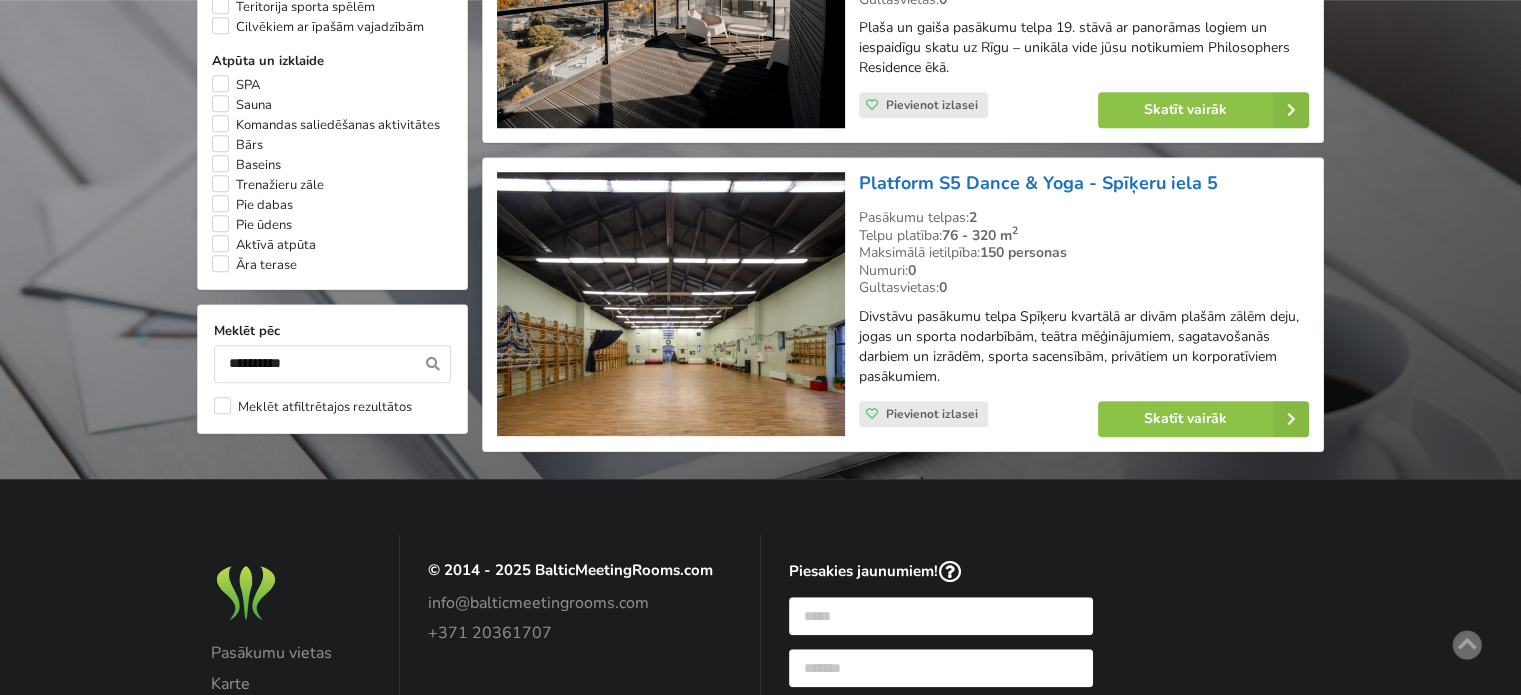 click on "Platform S5 Dance & Yoga - Spīķeru iela 5" at bounding box center [1038, 183] 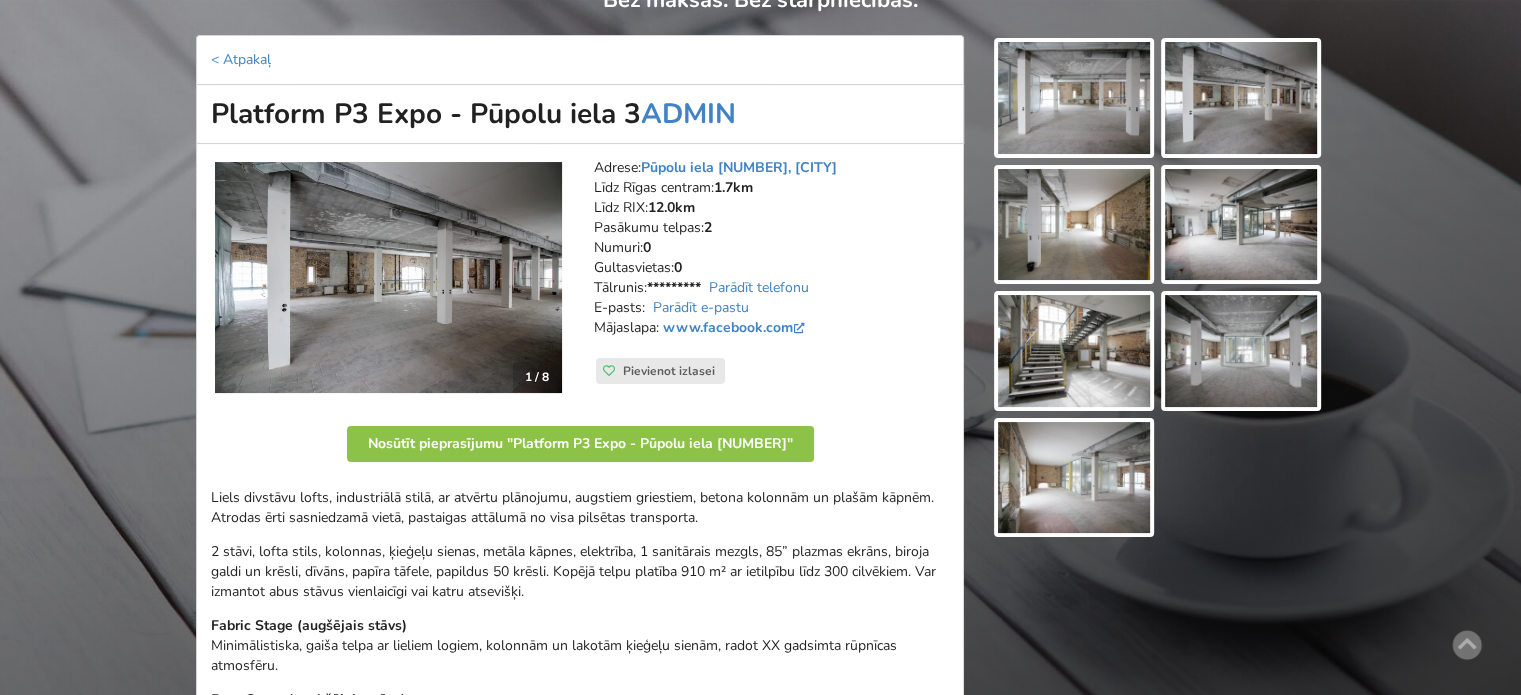 scroll, scrollTop: 300, scrollLeft: 0, axis: vertical 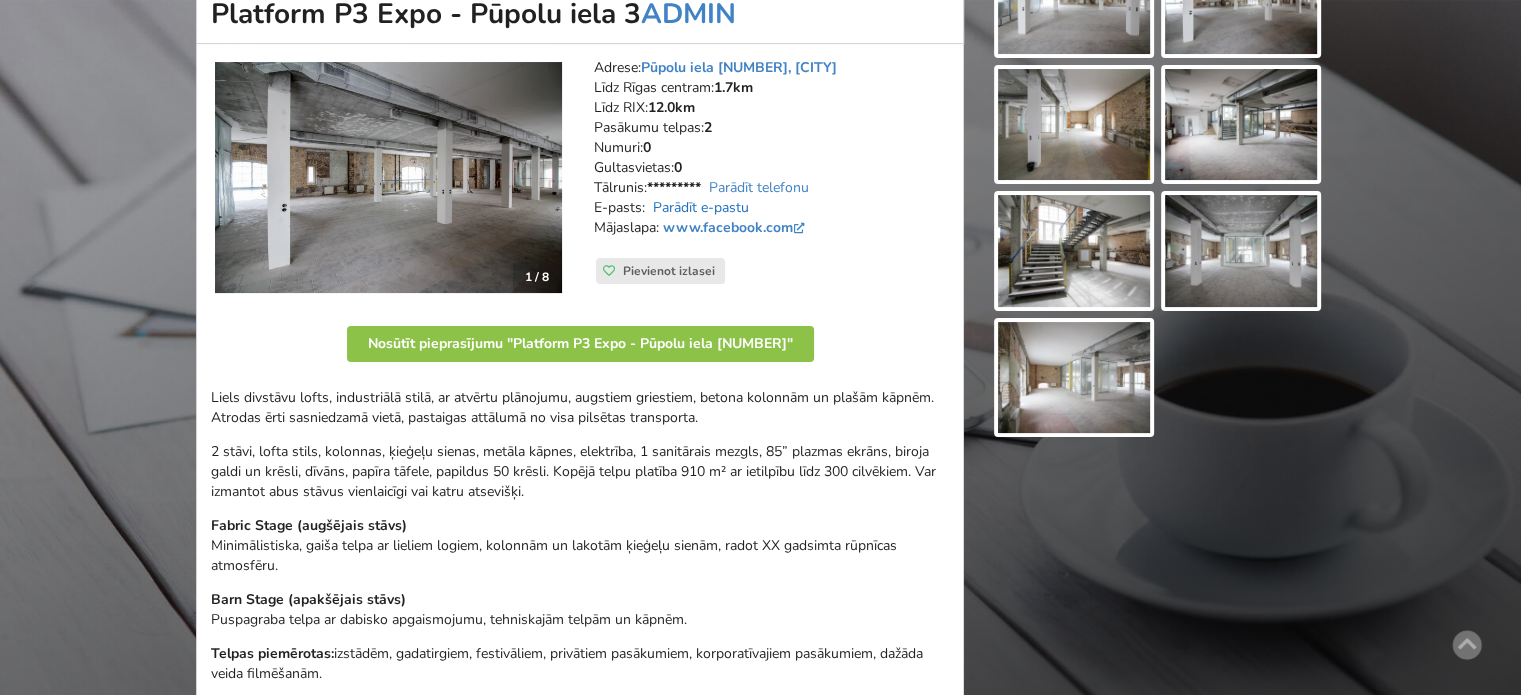 click on "Parādīt e-pastu" at bounding box center (701, 207) 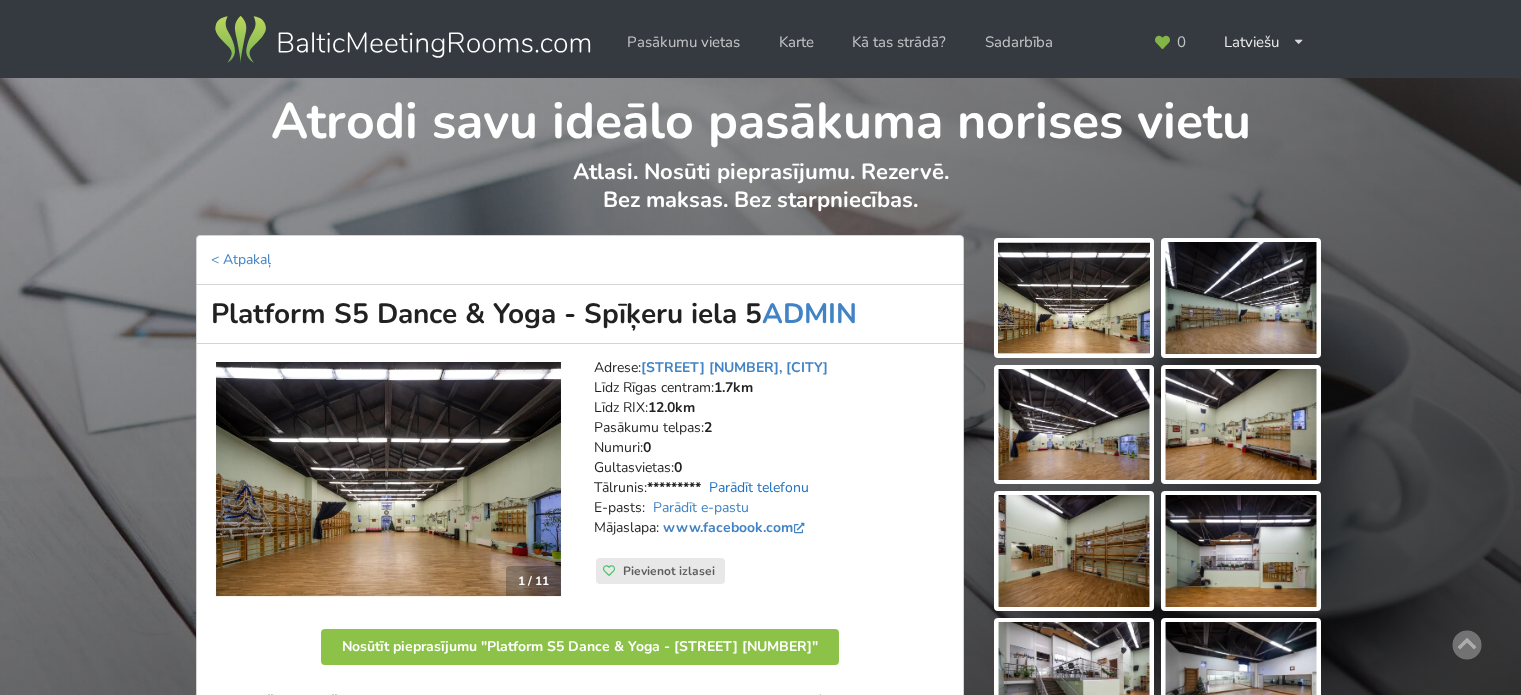 scroll, scrollTop: 0, scrollLeft: 0, axis: both 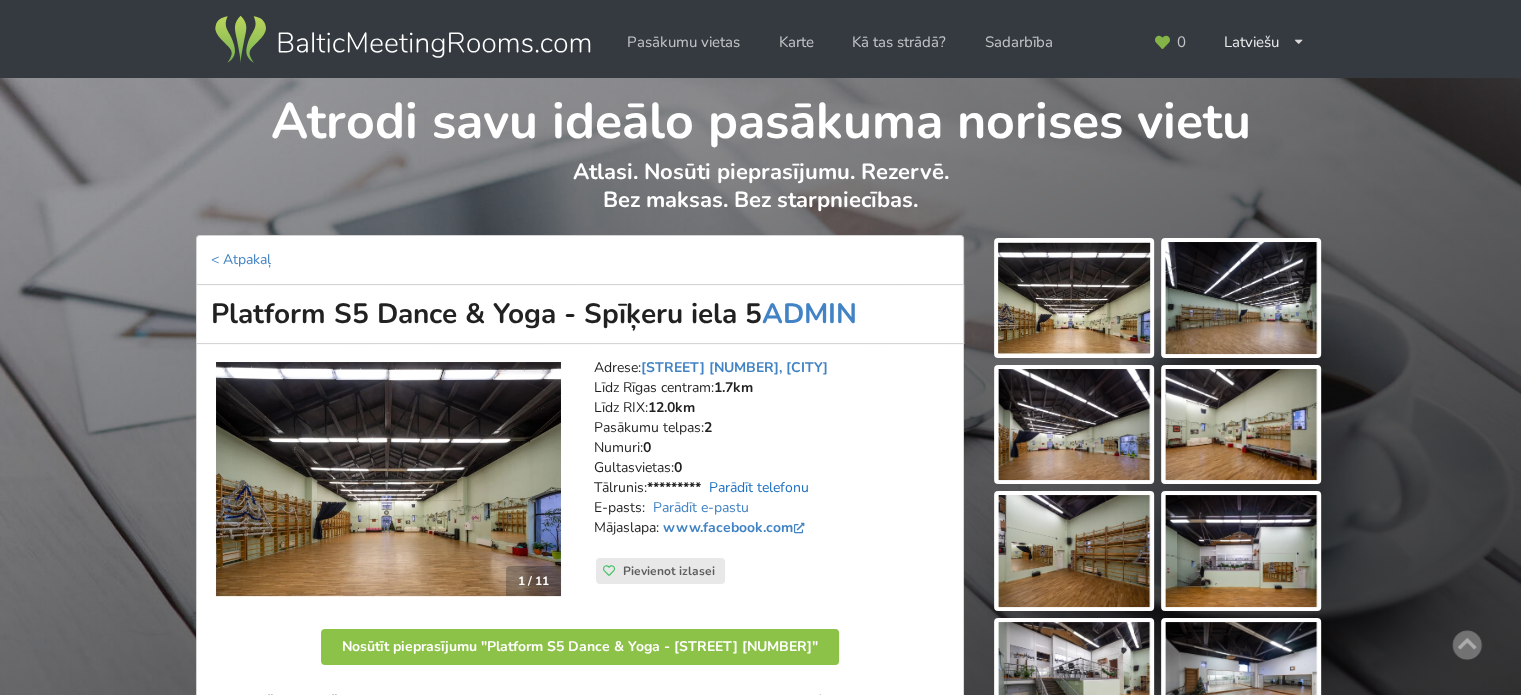 click on "Parādīt telefonu" at bounding box center (759, 487) 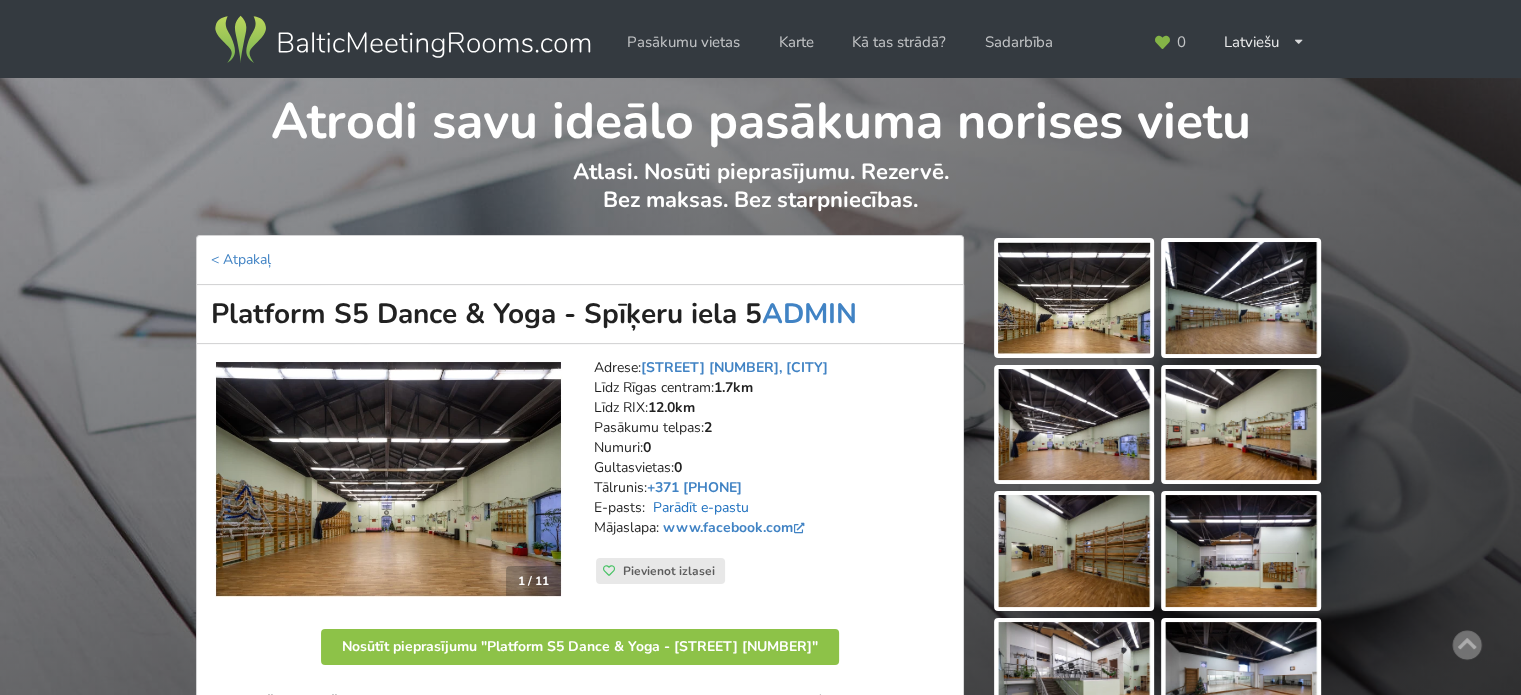 click on "Parādīt e-pastu" at bounding box center (701, 507) 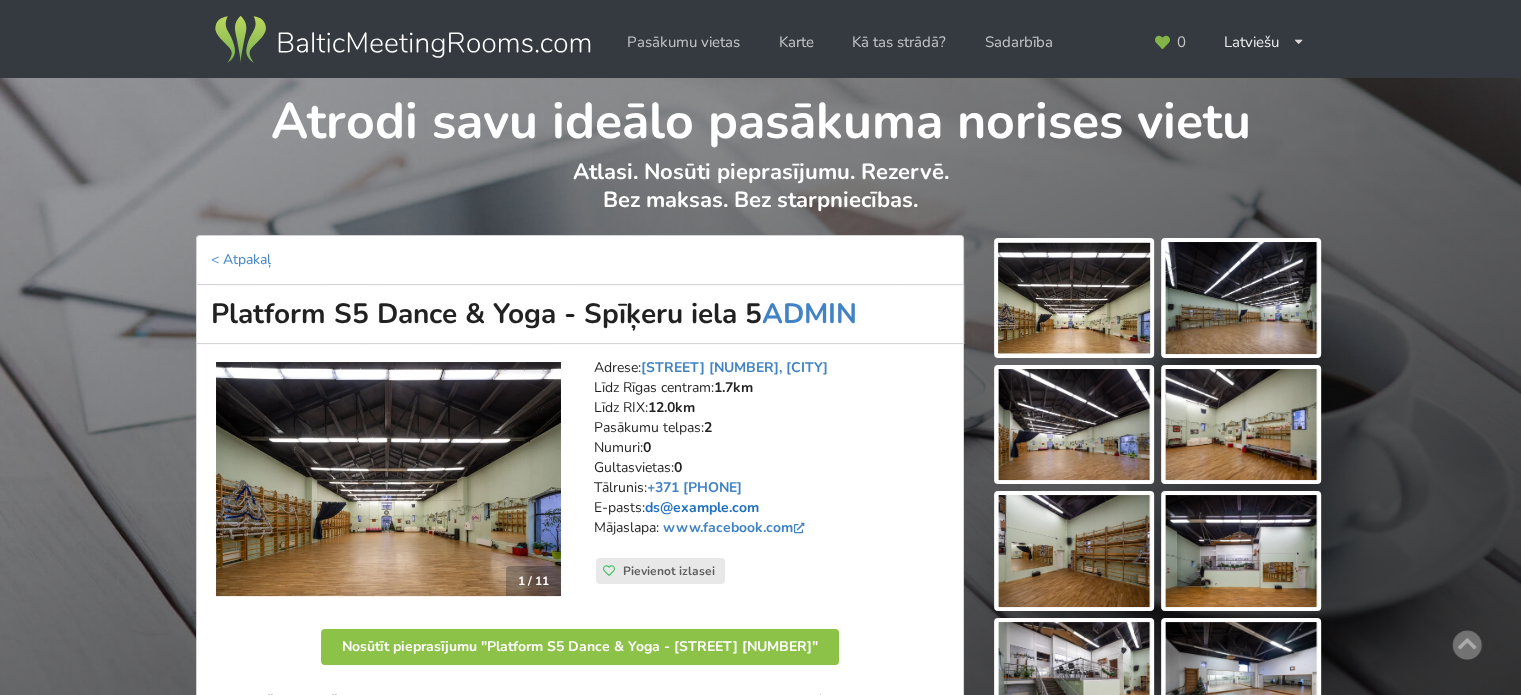 drag, startPoint x: 802, startPoint y: 506, endPoint x: 651, endPoint y: 506, distance: 151 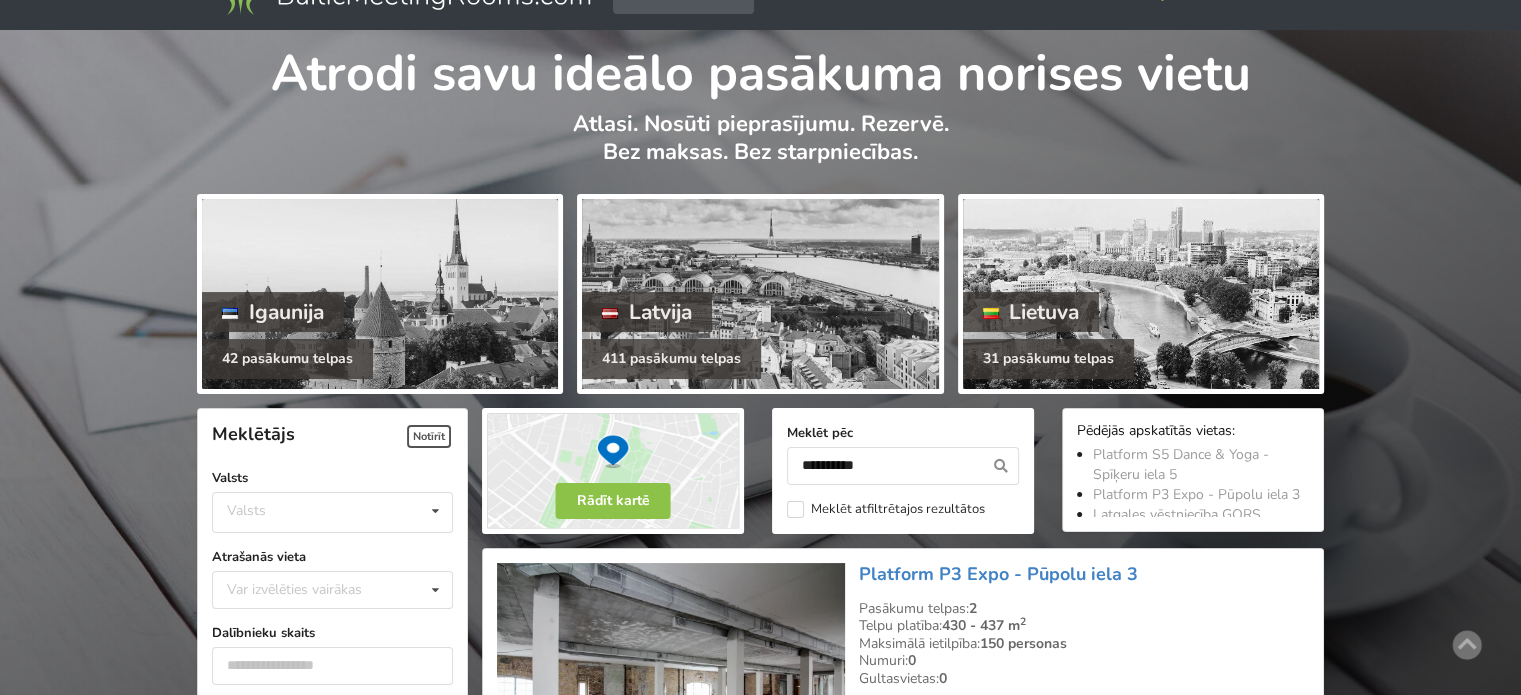 scroll, scrollTop: 0, scrollLeft: 0, axis: both 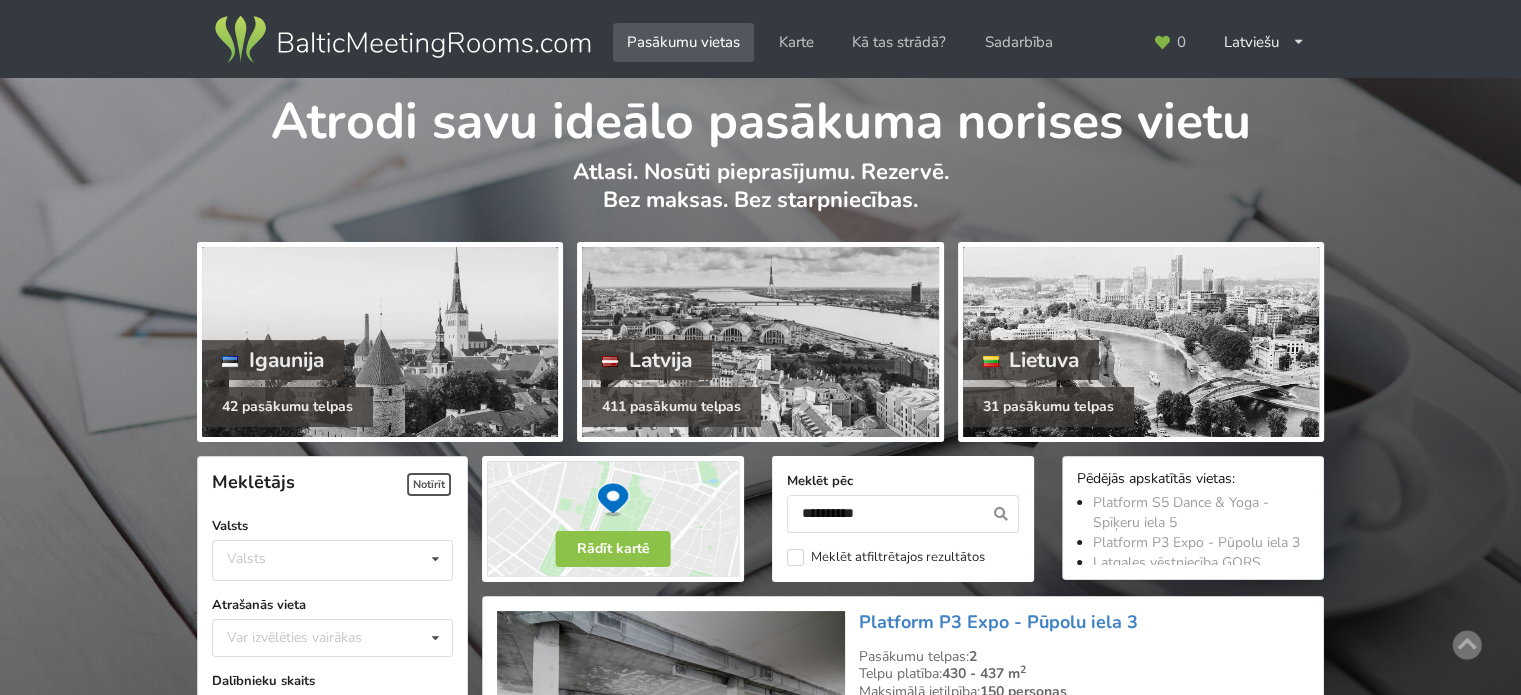 click on "Atrodi savu ideālo pasākuma norises vietu
Atlasi. Nosūti pieprasījumu. Rezervē. Bez maksas. Bez starpniecības." at bounding box center [760, 156] 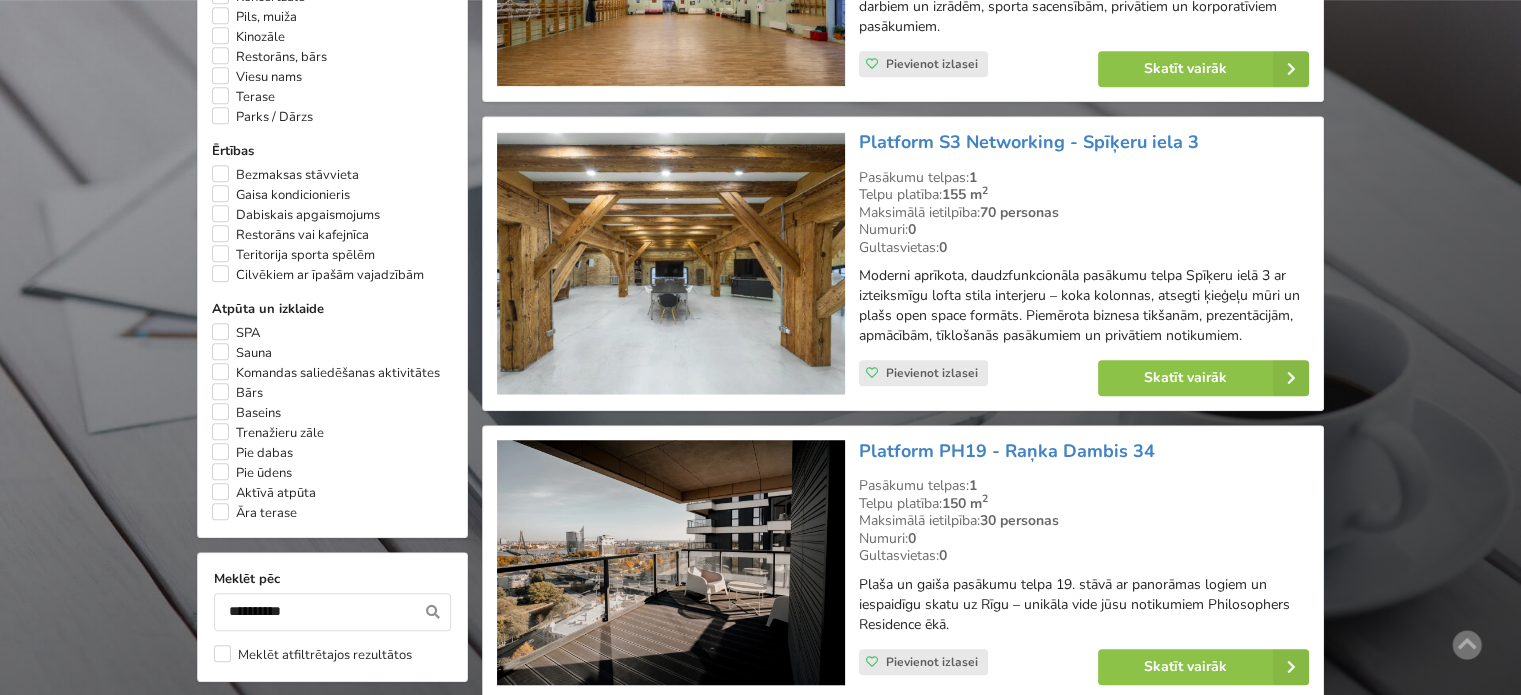 scroll, scrollTop: 1500, scrollLeft: 0, axis: vertical 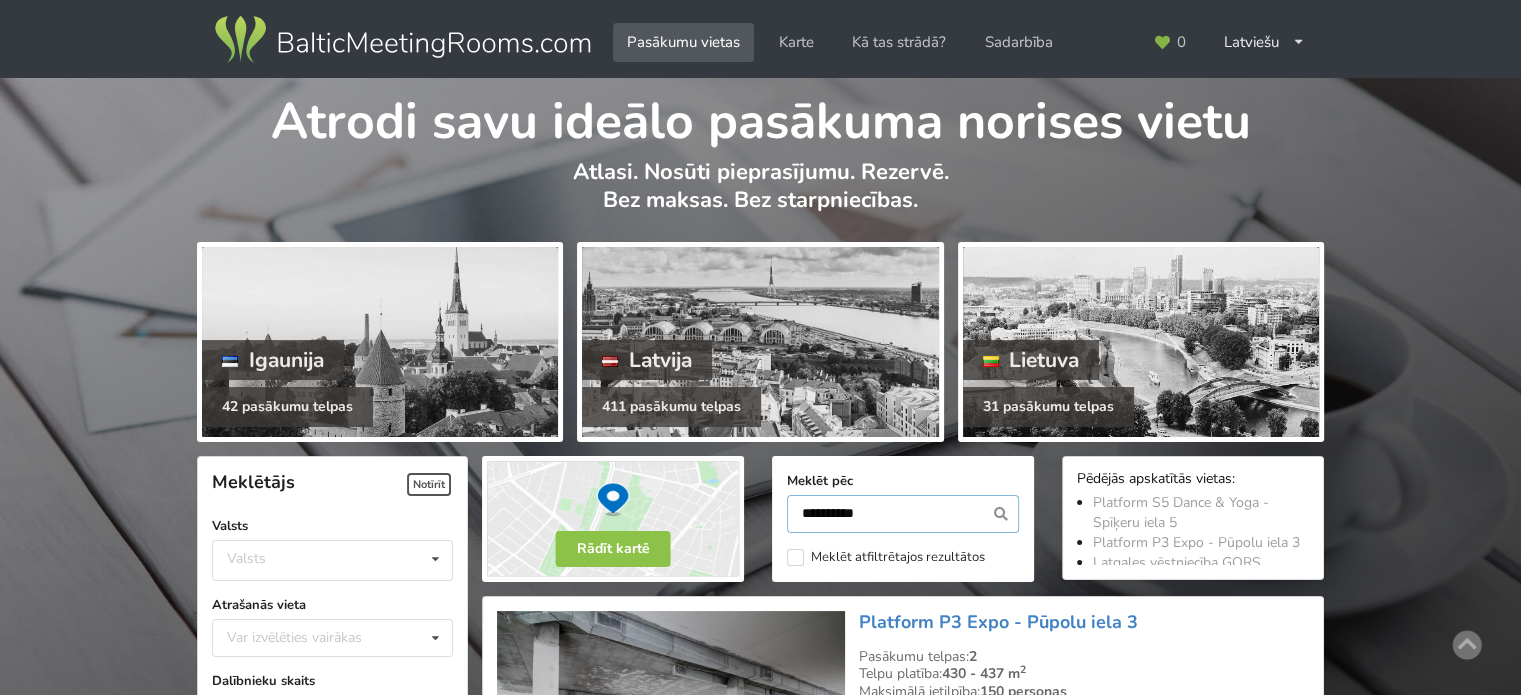 drag, startPoint x: 904, startPoint y: 503, endPoint x: 757, endPoint y: 503, distance: 147 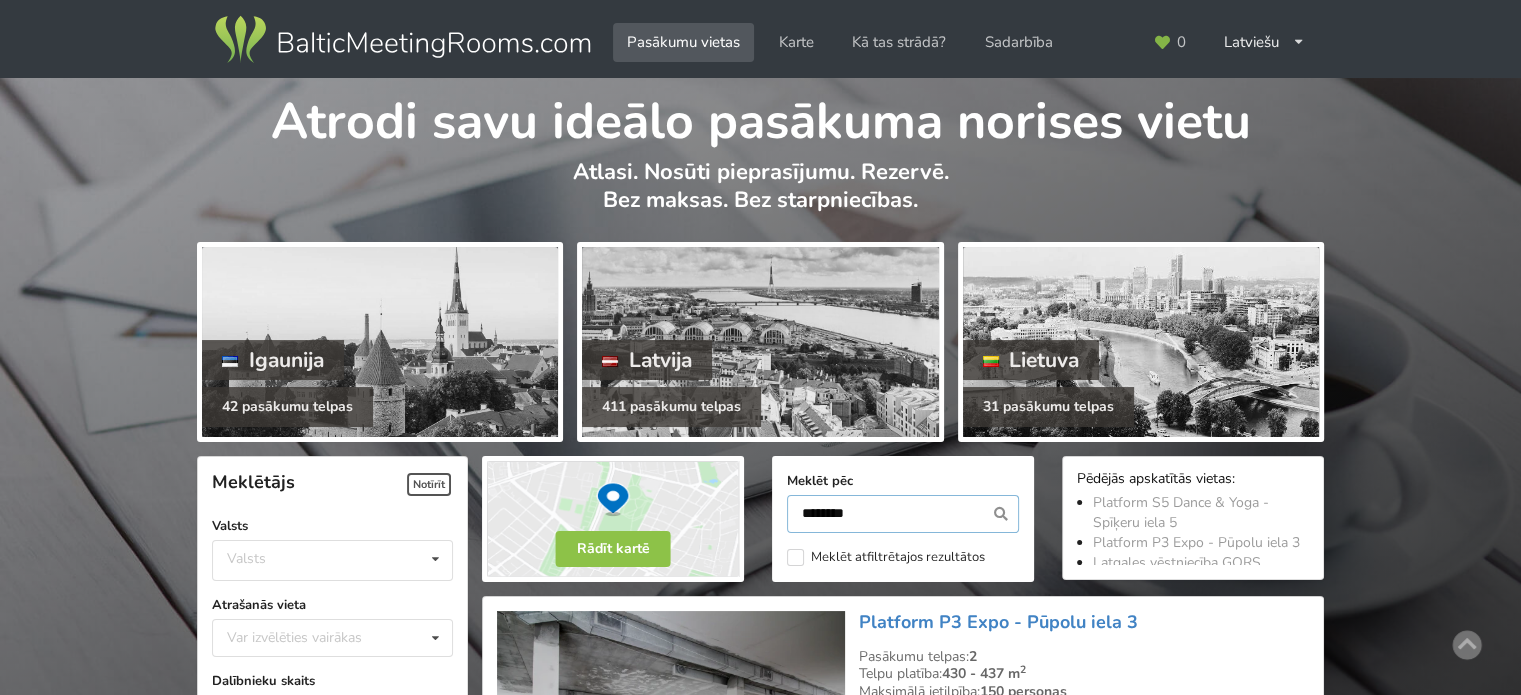 type on "********" 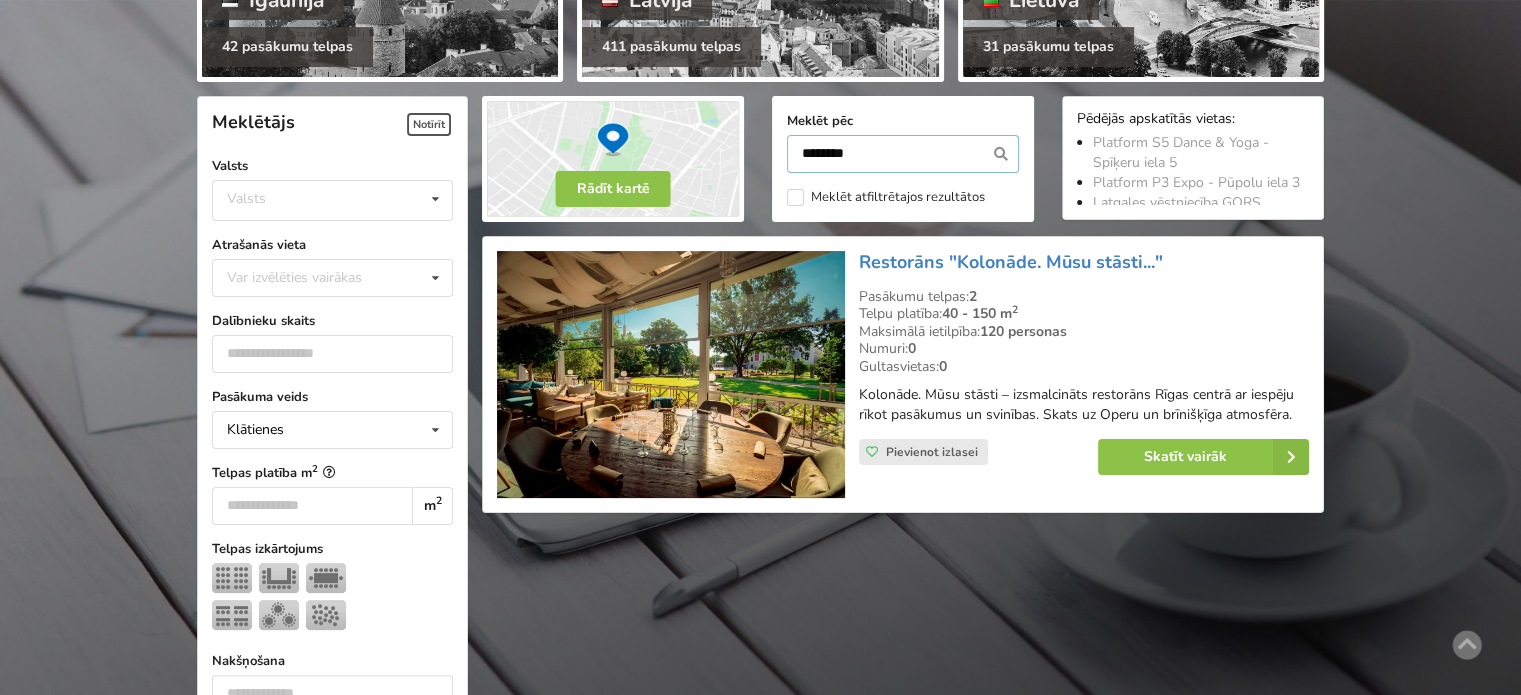 scroll, scrollTop: 448, scrollLeft: 0, axis: vertical 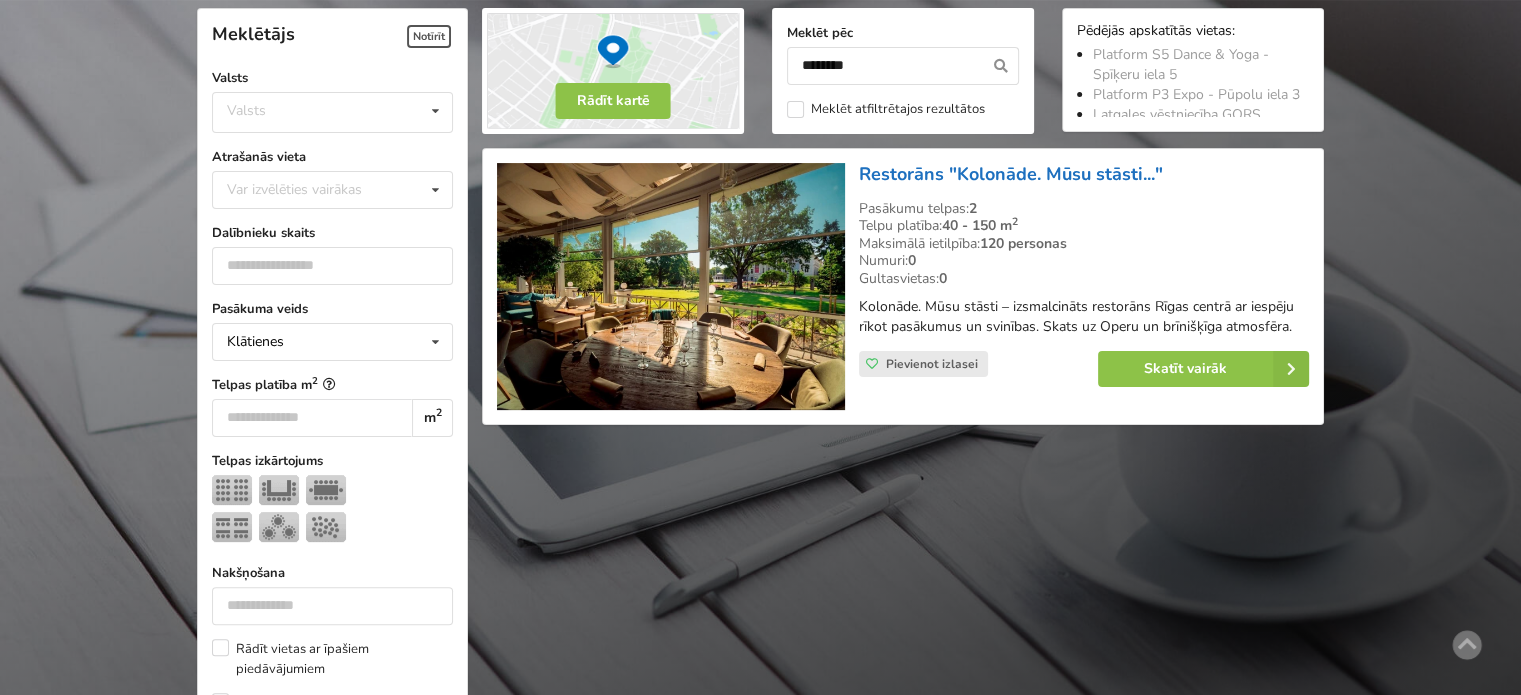 click on "Restorāns "Kolonāde. Mūsu stāsti..."" at bounding box center [1011, 174] 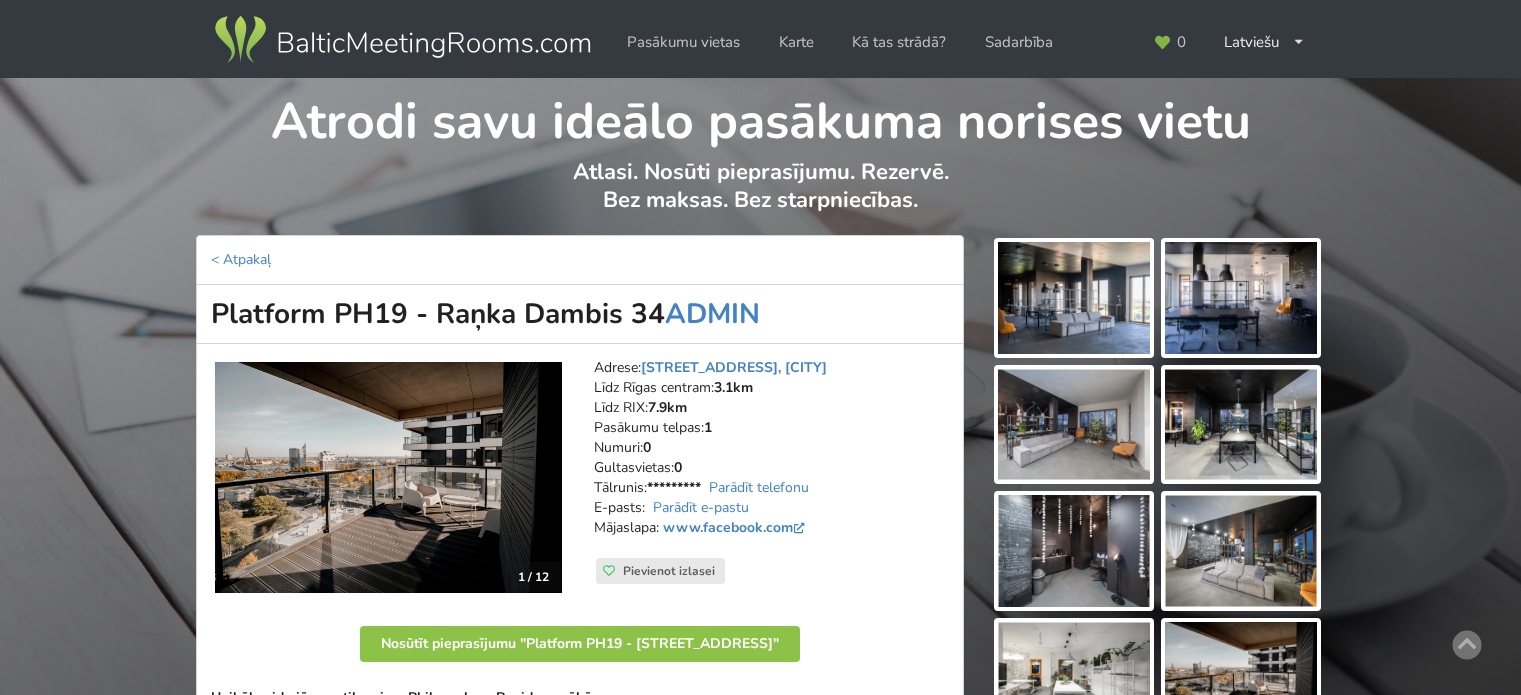 scroll, scrollTop: 0, scrollLeft: 0, axis: both 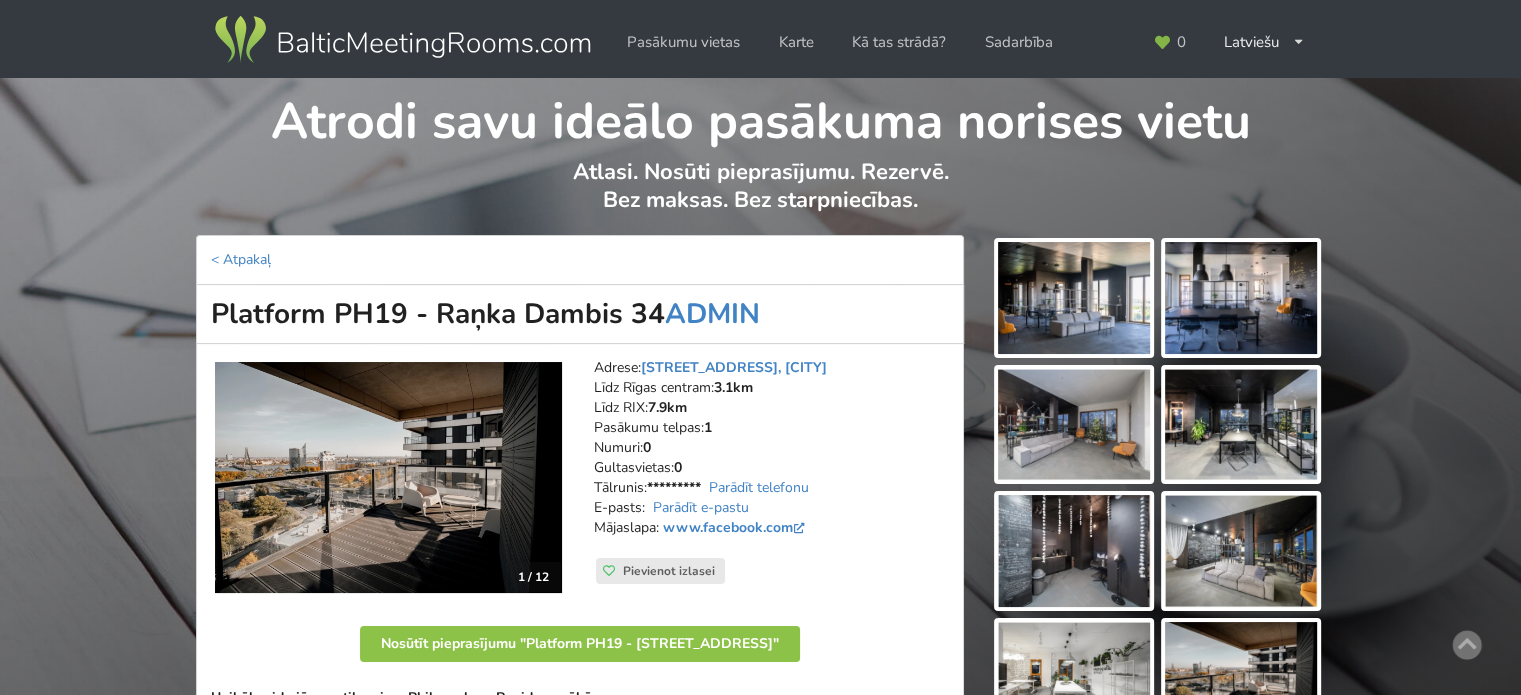 click at bounding box center [402, 40] 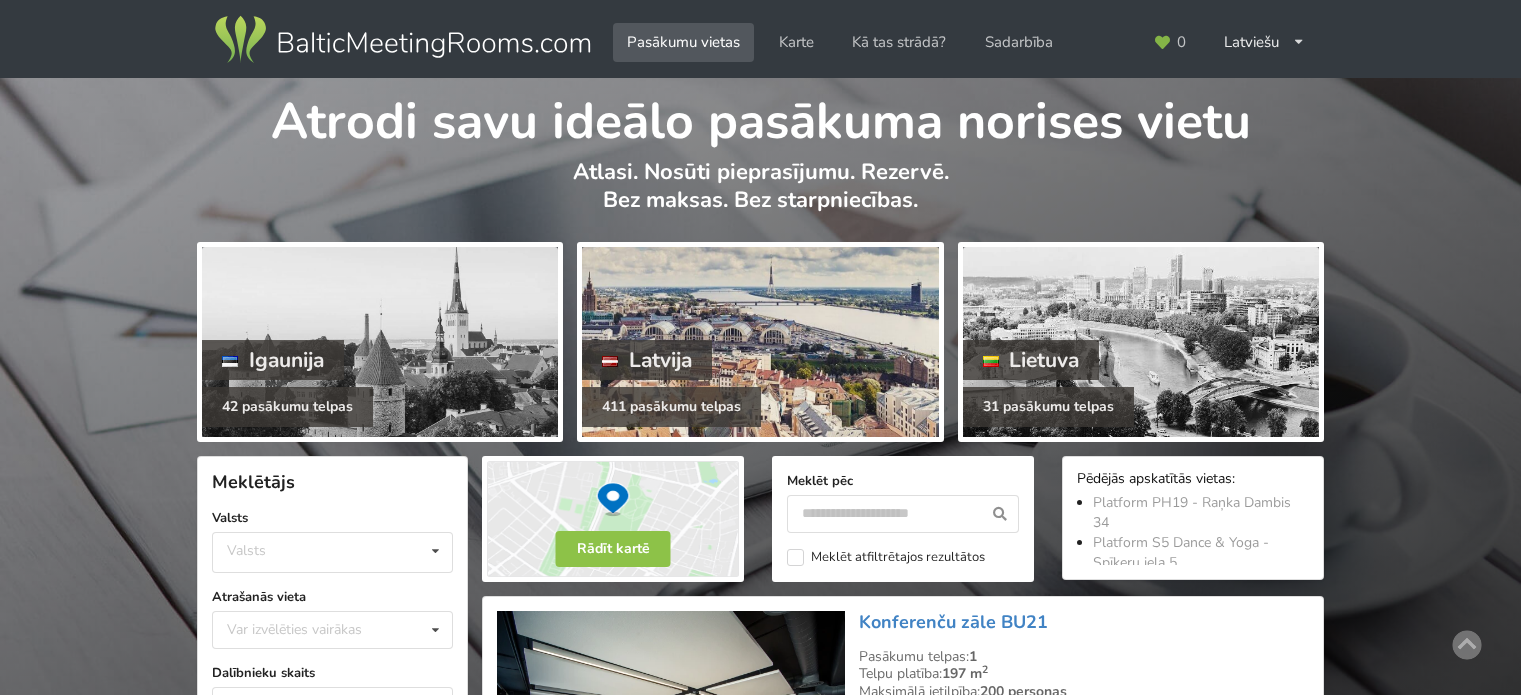 scroll, scrollTop: 0, scrollLeft: 0, axis: both 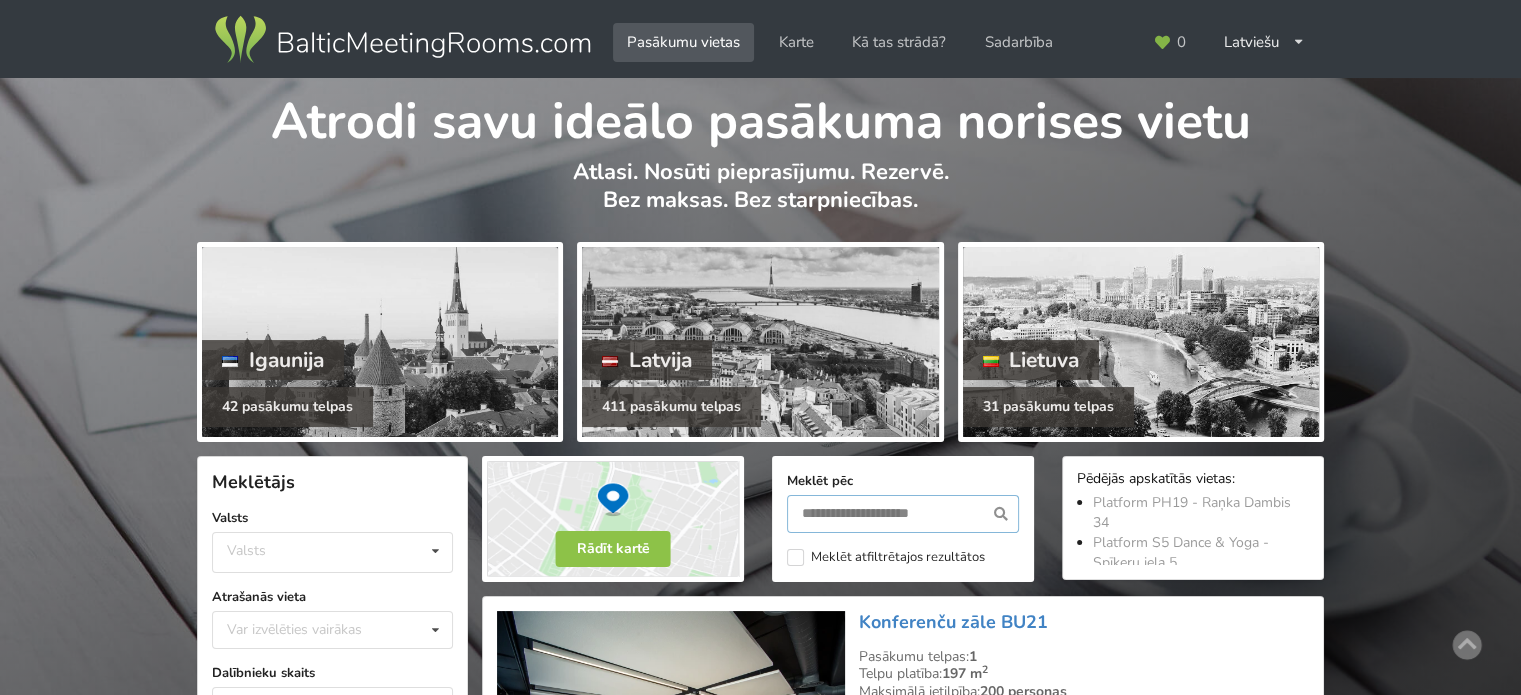click at bounding box center [903, 514] 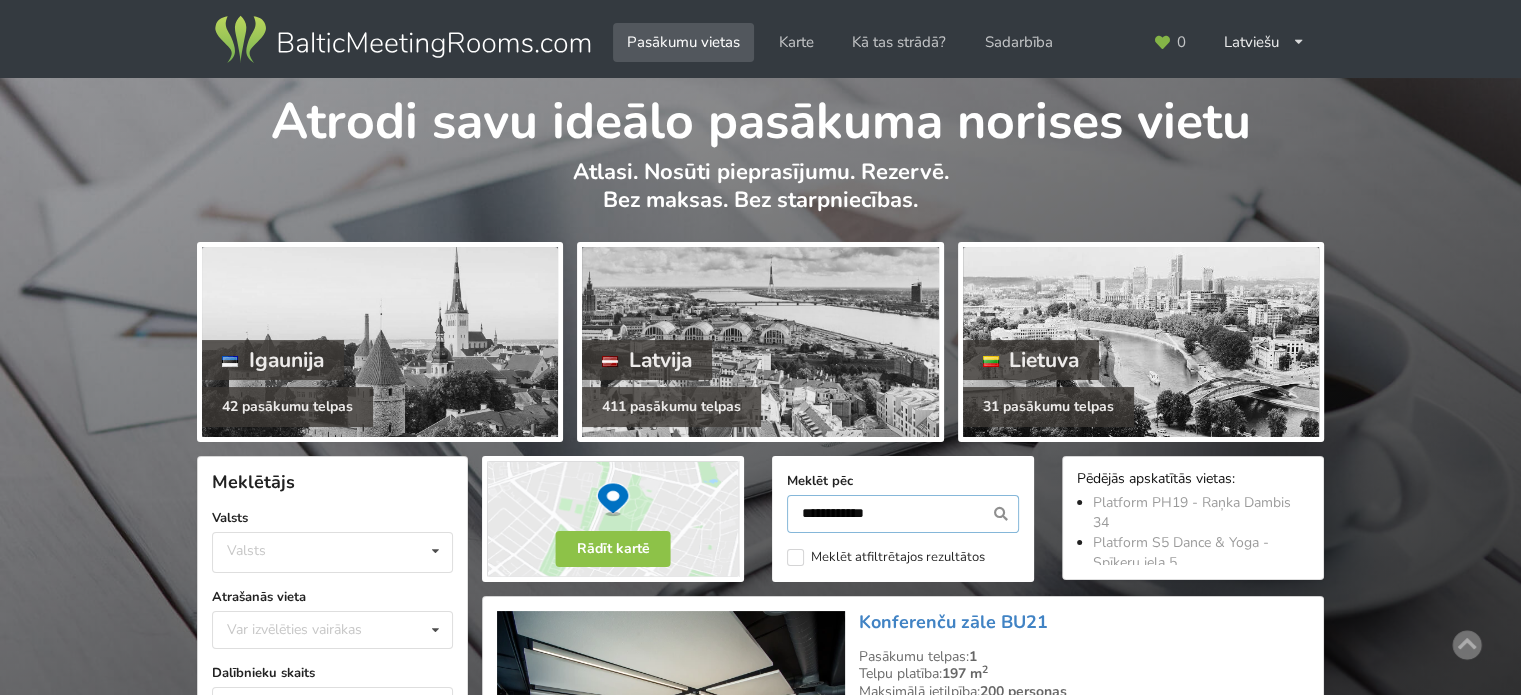type on "**********" 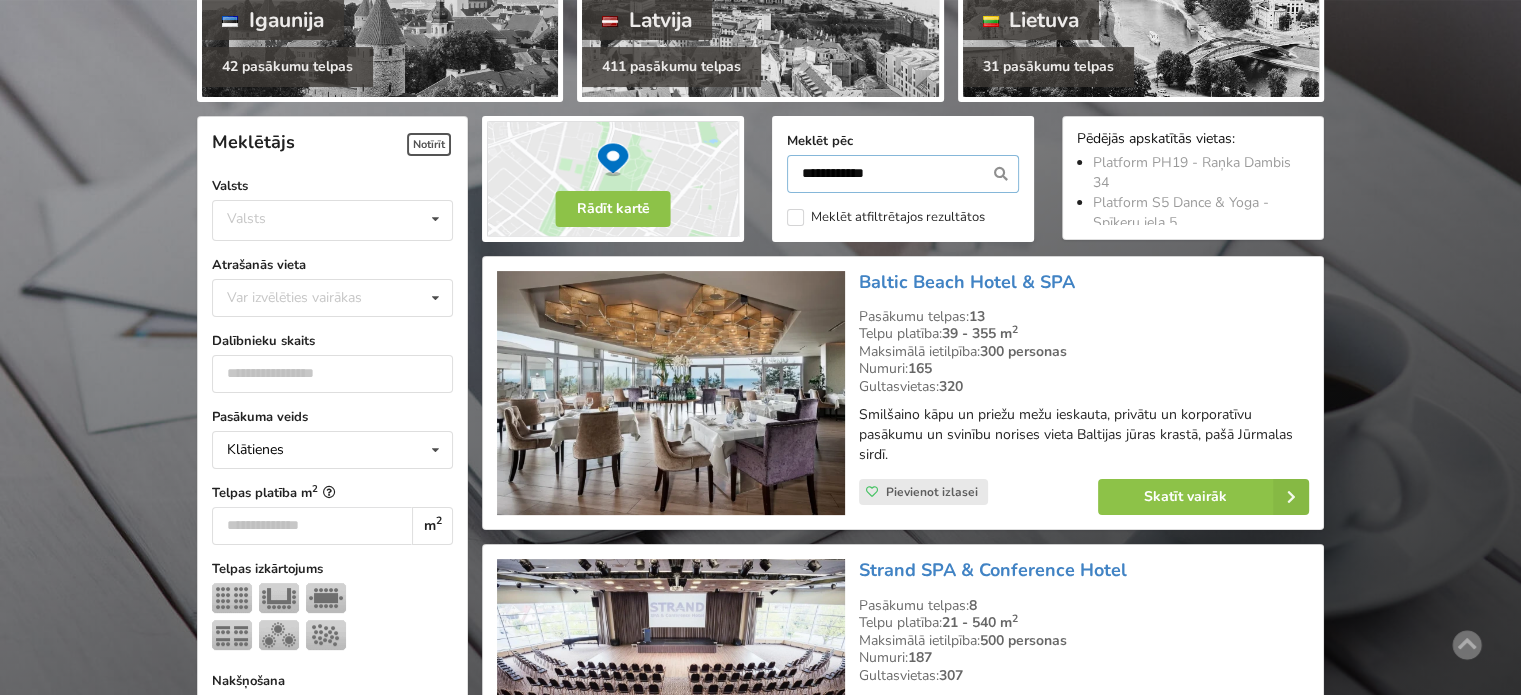 scroll, scrollTop: 448, scrollLeft: 0, axis: vertical 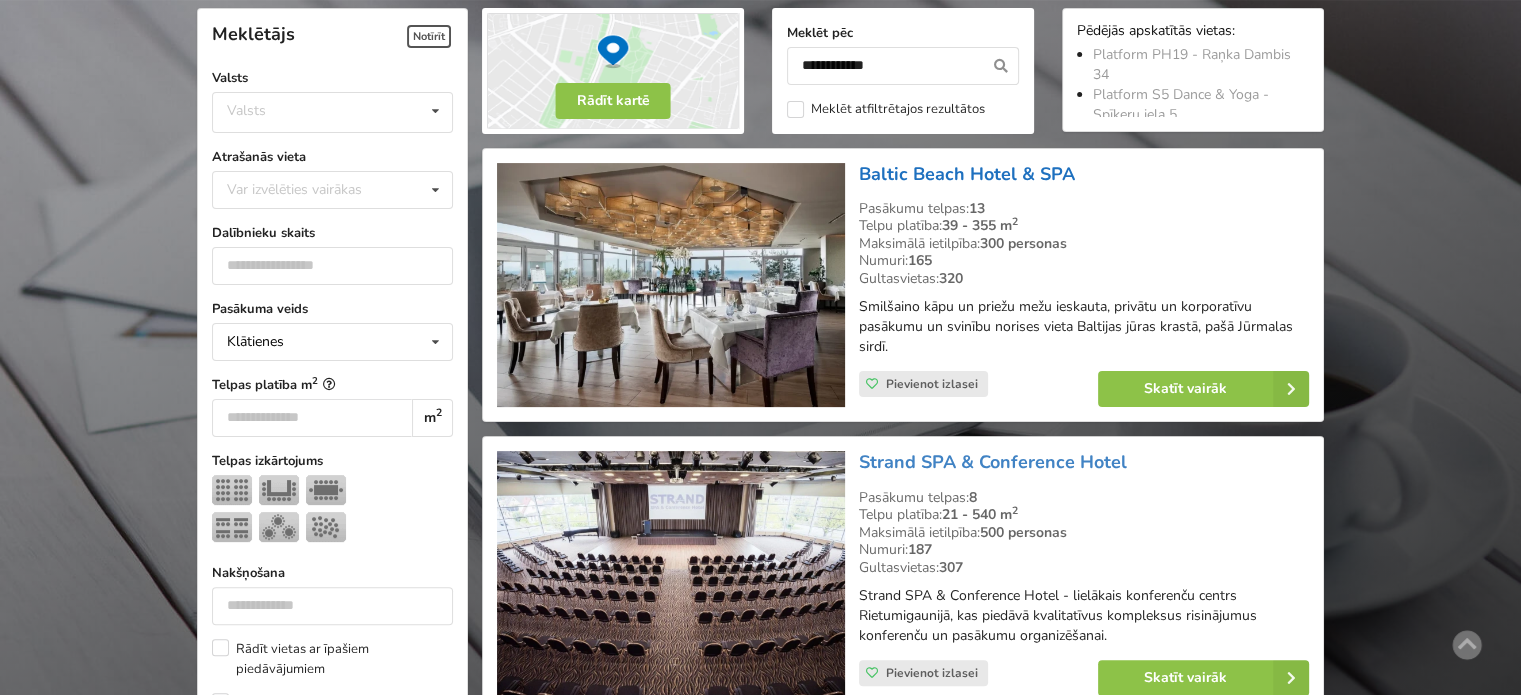 click on "Baltic Beach Hotel & SPA" at bounding box center (967, 174) 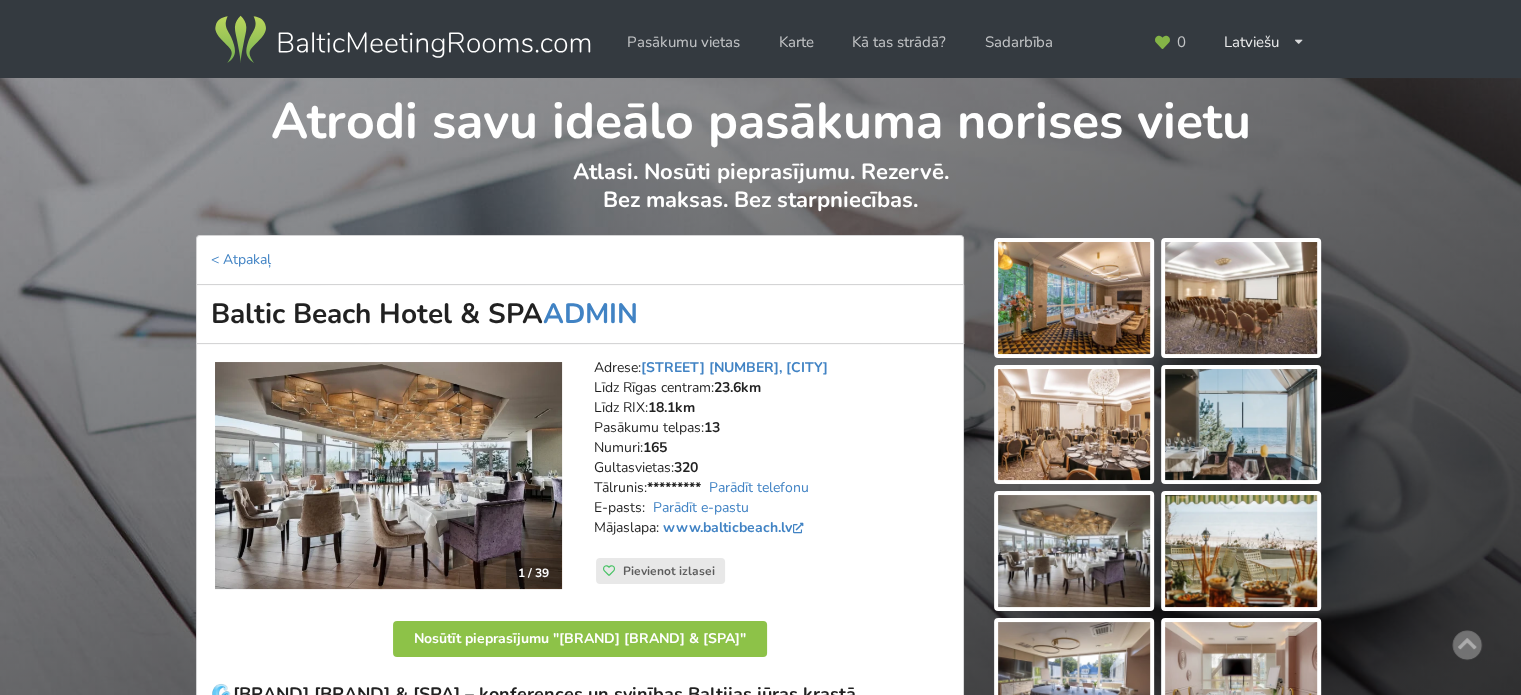 scroll, scrollTop: 100, scrollLeft: 0, axis: vertical 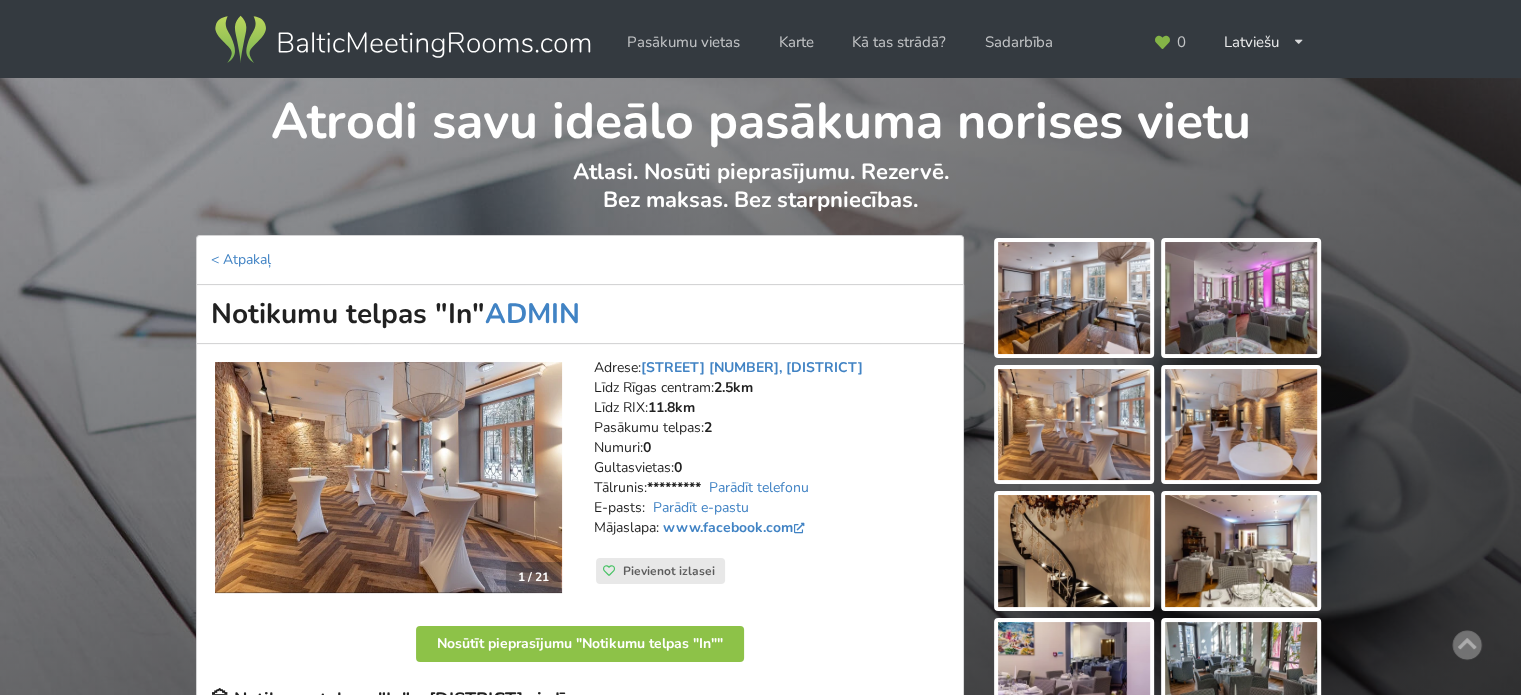 click at bounding box center (402, 40) 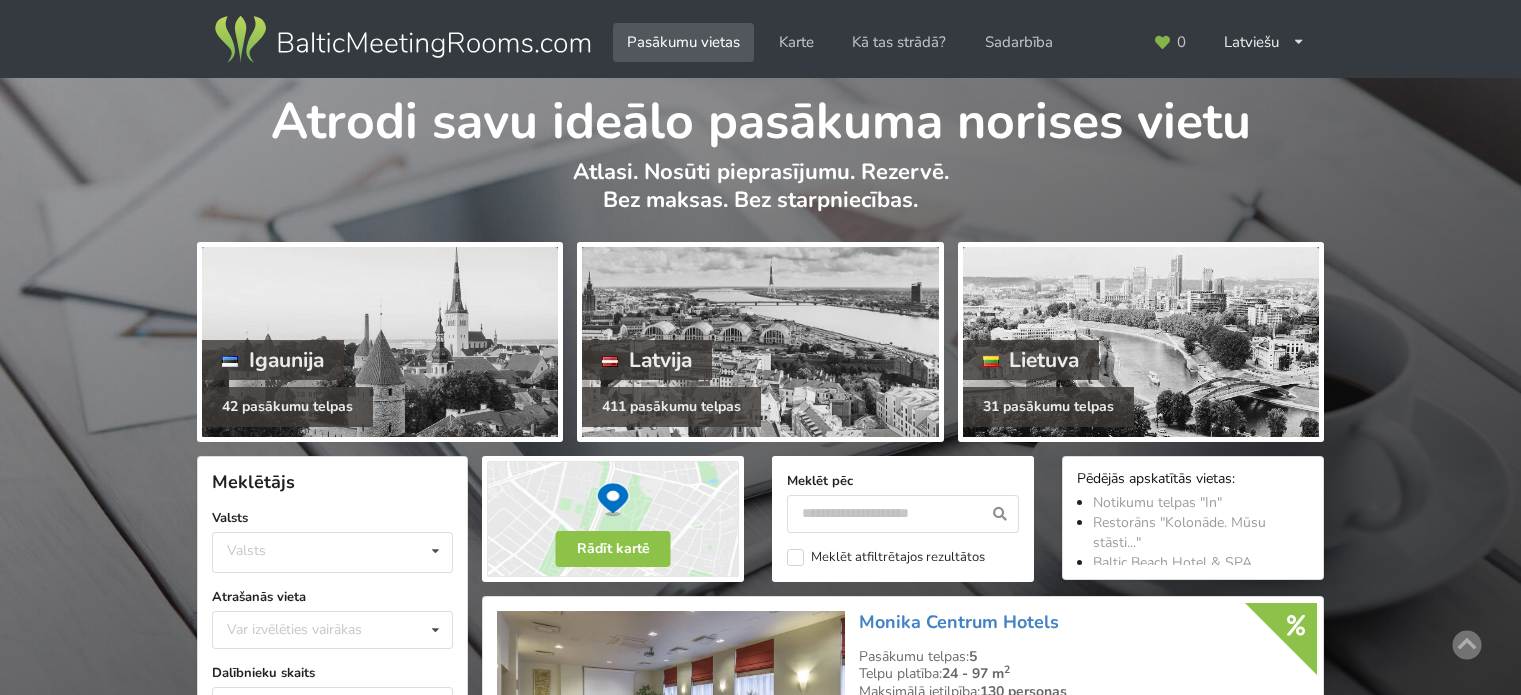 scroll, scrollTop: 0, scrollLeft: 0, axis: both 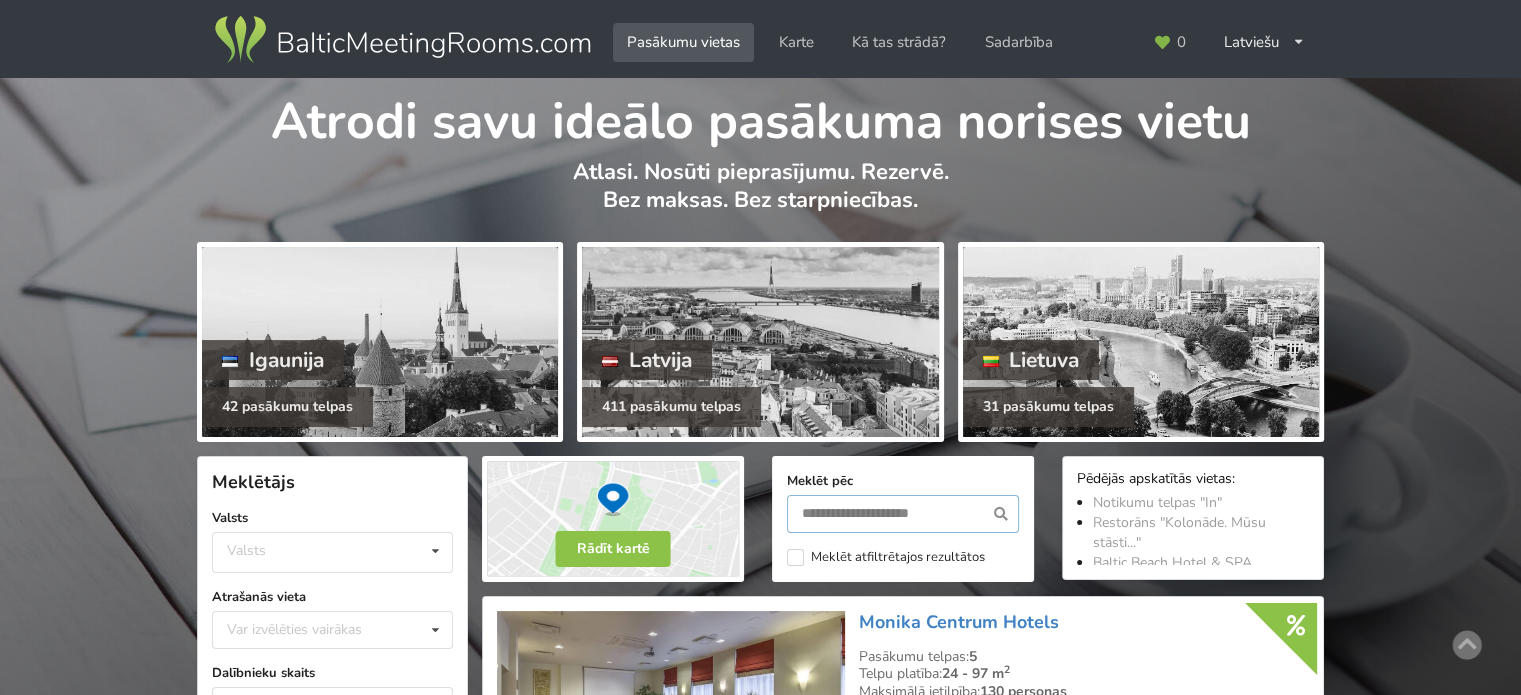 click at bounding box center (903, 514) 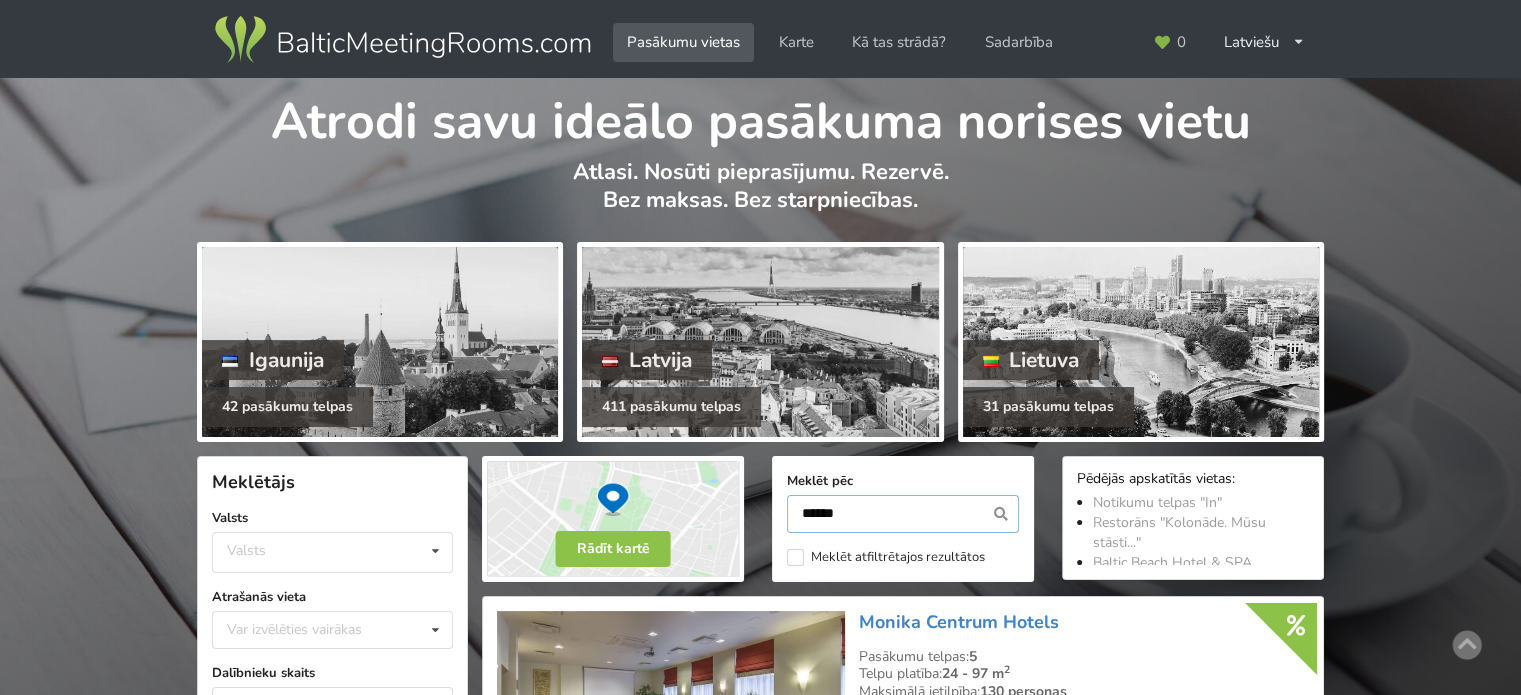 type on "******" 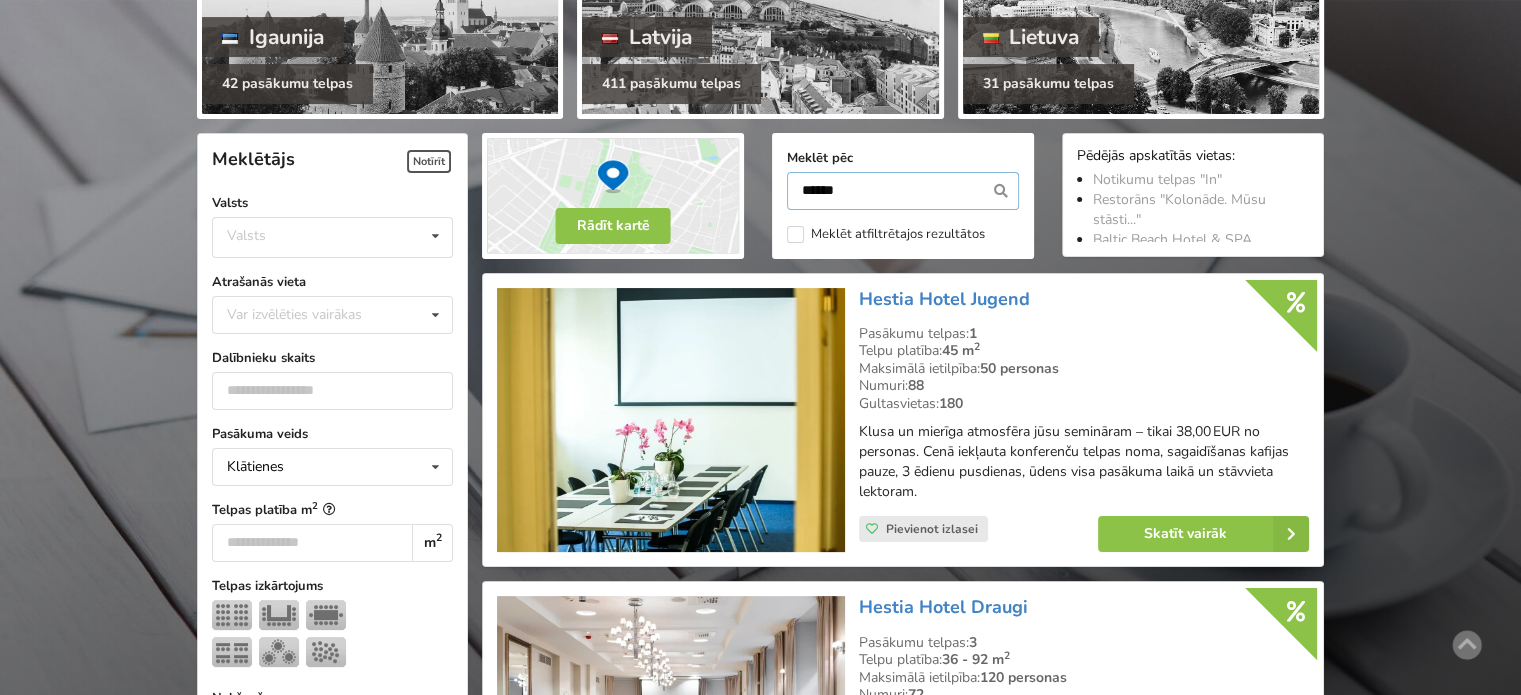 scroll, scrollTop: 448, scrollLeft: 0, axis: vertical 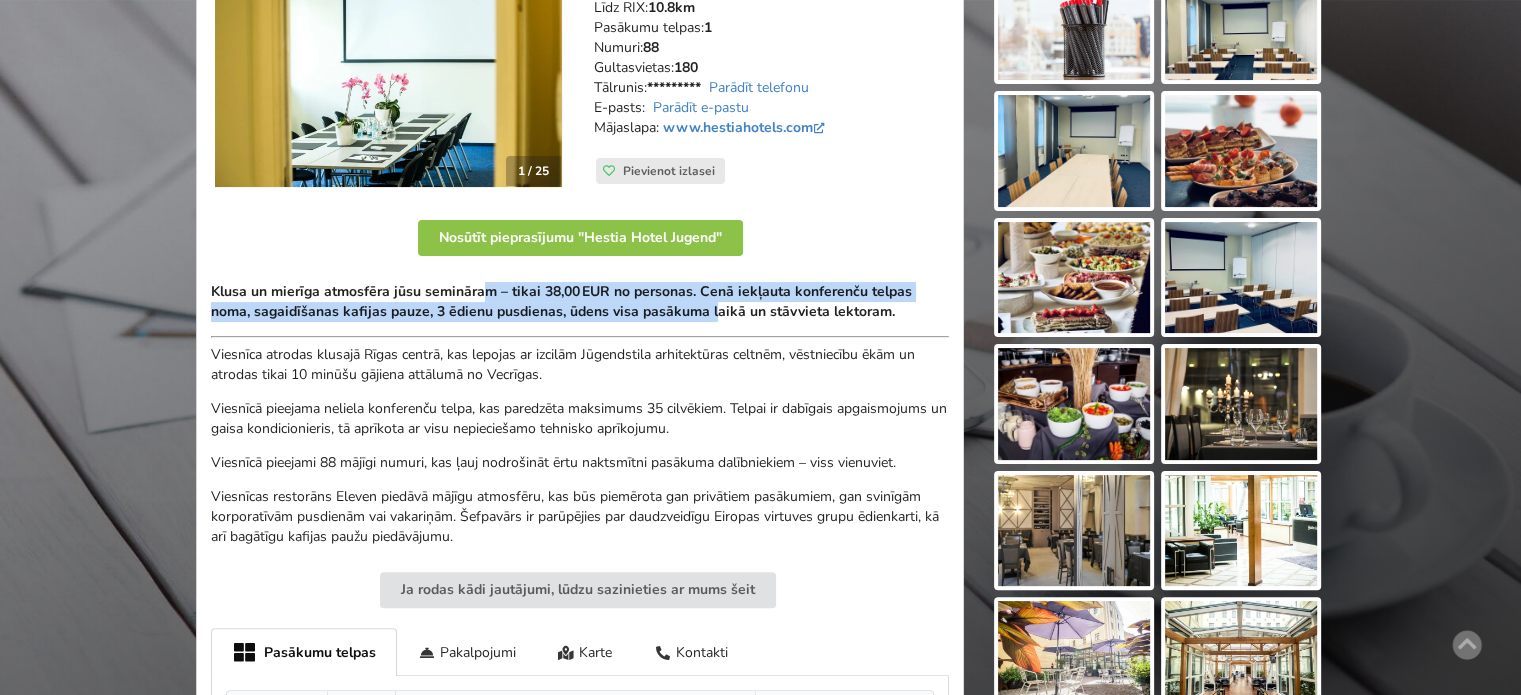 drag, startPoint x: 508, startPoint y: 294, endPoint x: 746, endPoint y: 311, distance: 238.60637 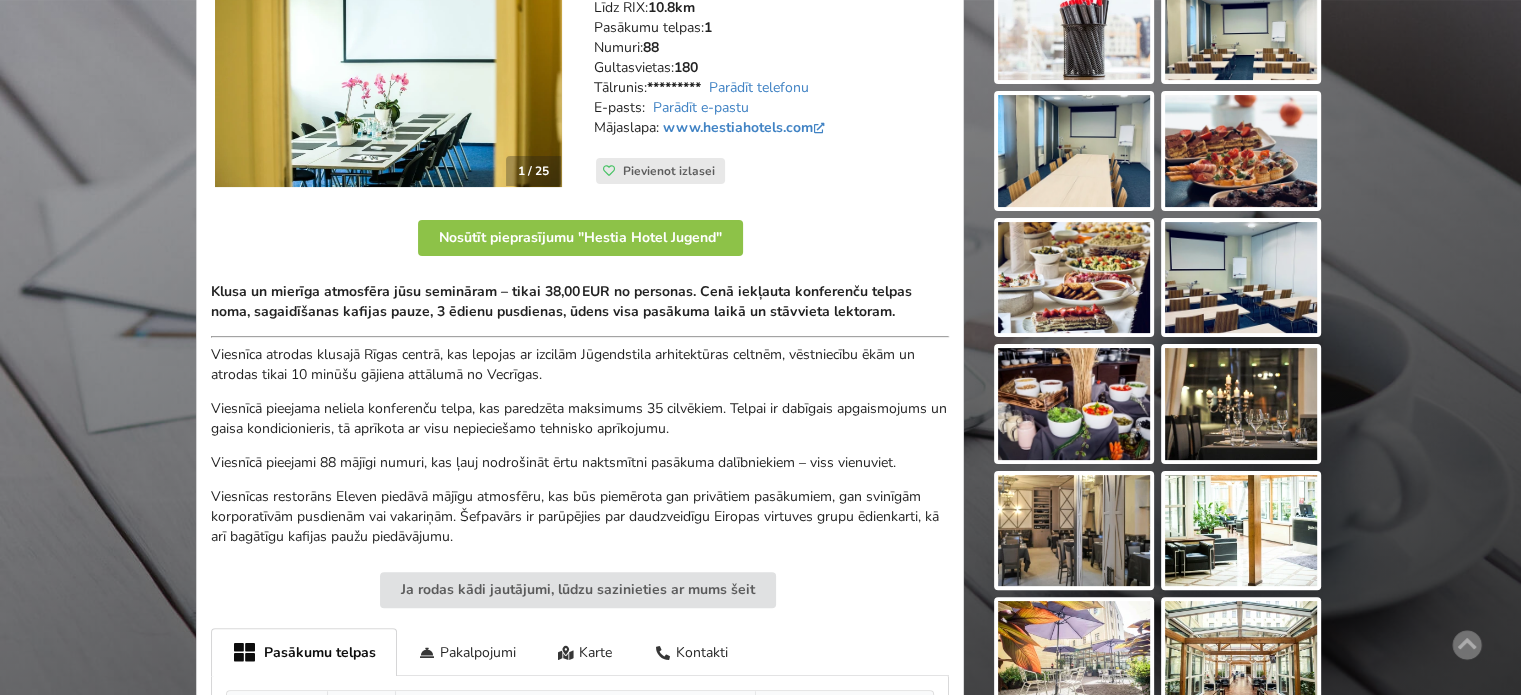 click on "Klusa un mierīga atmosfēra jūsu semināram – tikai 38,00 EUR no personas. Cenā iekļauta konferenču telpas noma, sagaidīšanas kafijas pauze, 3 ēdienu pusdienas, ūdens visa pasākuma laikā un stāvvieta lektoram." at bounding box center (561, 301) 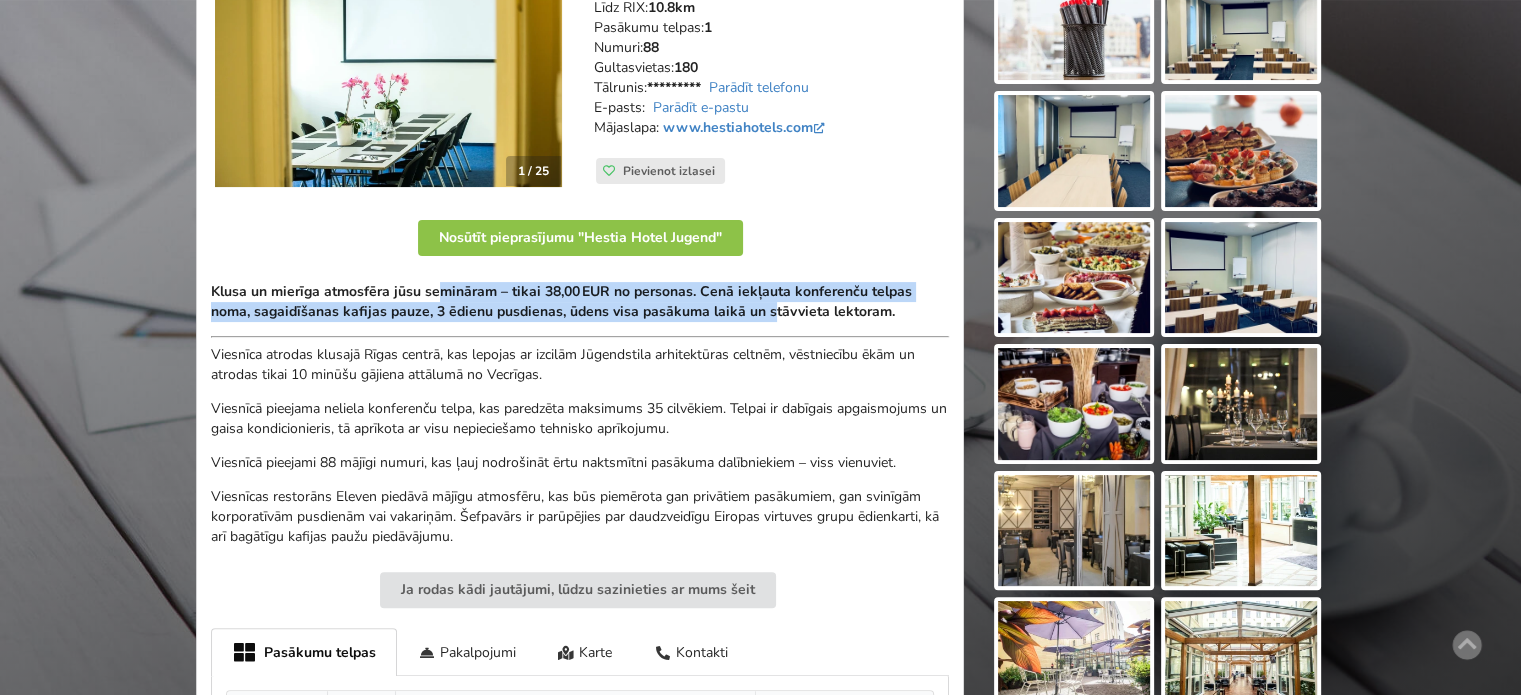 drag, startPoint x: 472, startPoint y: 291, endPoint x: 805, endPoint y: 303, distance: 333.21616 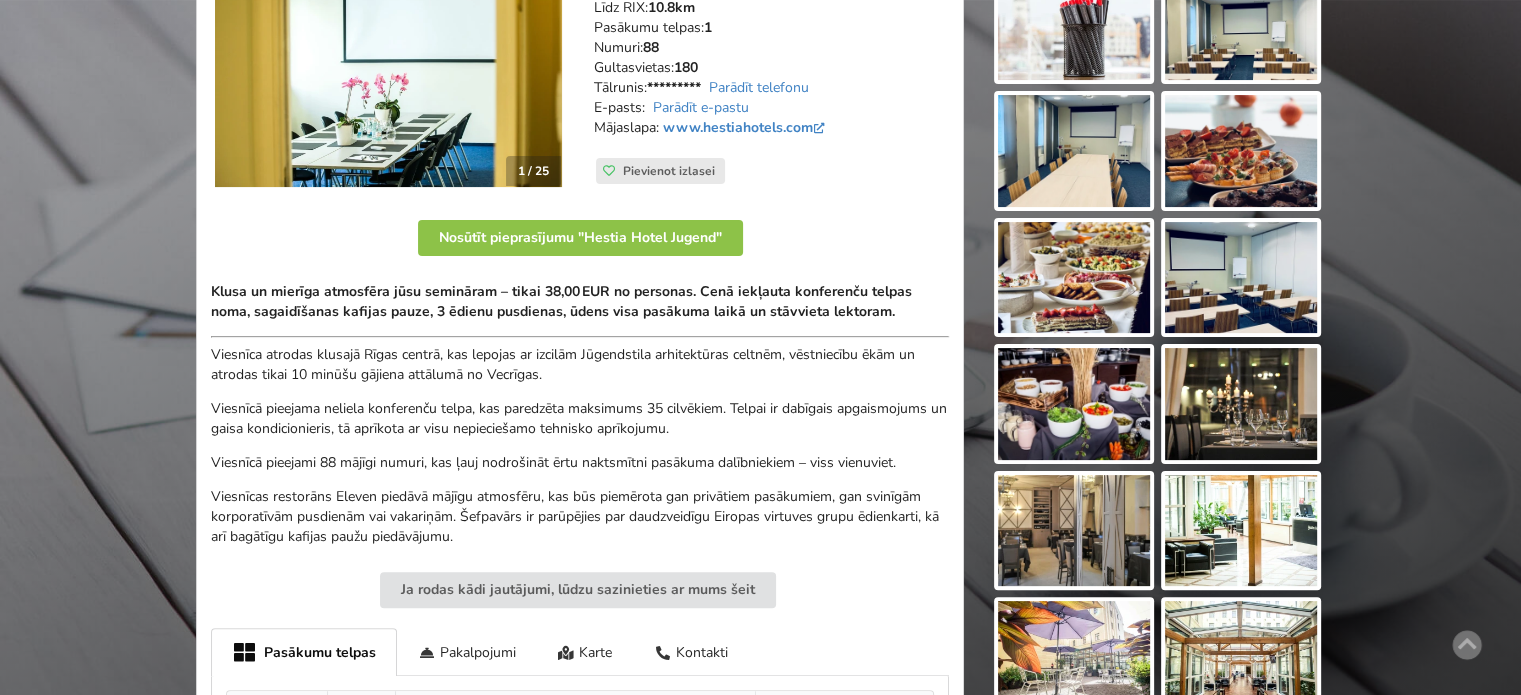 click on "Klusa un mierīga atmosfēra jūsu semināram – tikai 38,00 EUR no personas. Cenā iekļauta konferenču telpas noma, sagaidīšanas kafijas pauze, 3 ēdienu pusdienas, ūdens visa pasākuma laikā un stāvvieta lektoram." at bounding box center [561, 301] 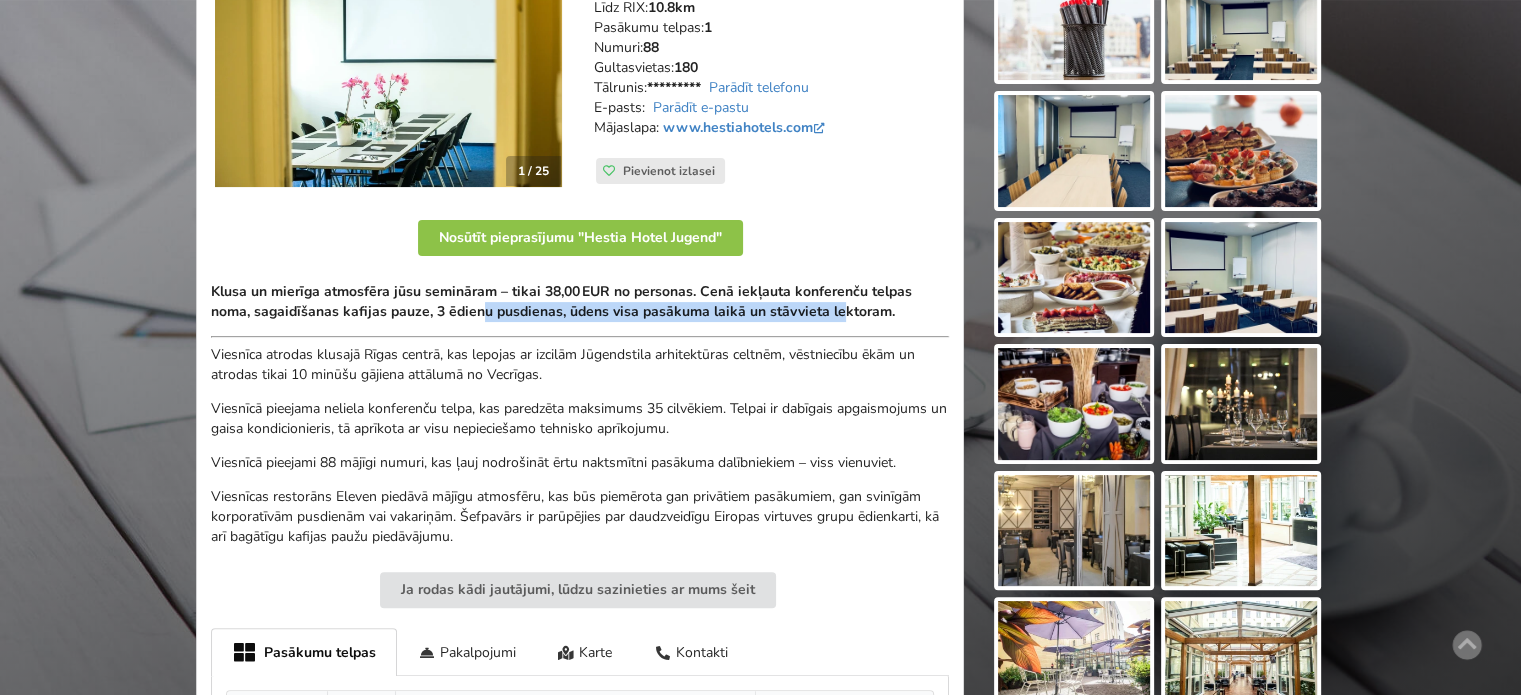 drag, startPoint x: 795, startPoint y: 311, endPoint x: 331, endPoint y: 297, distance: 464.21115 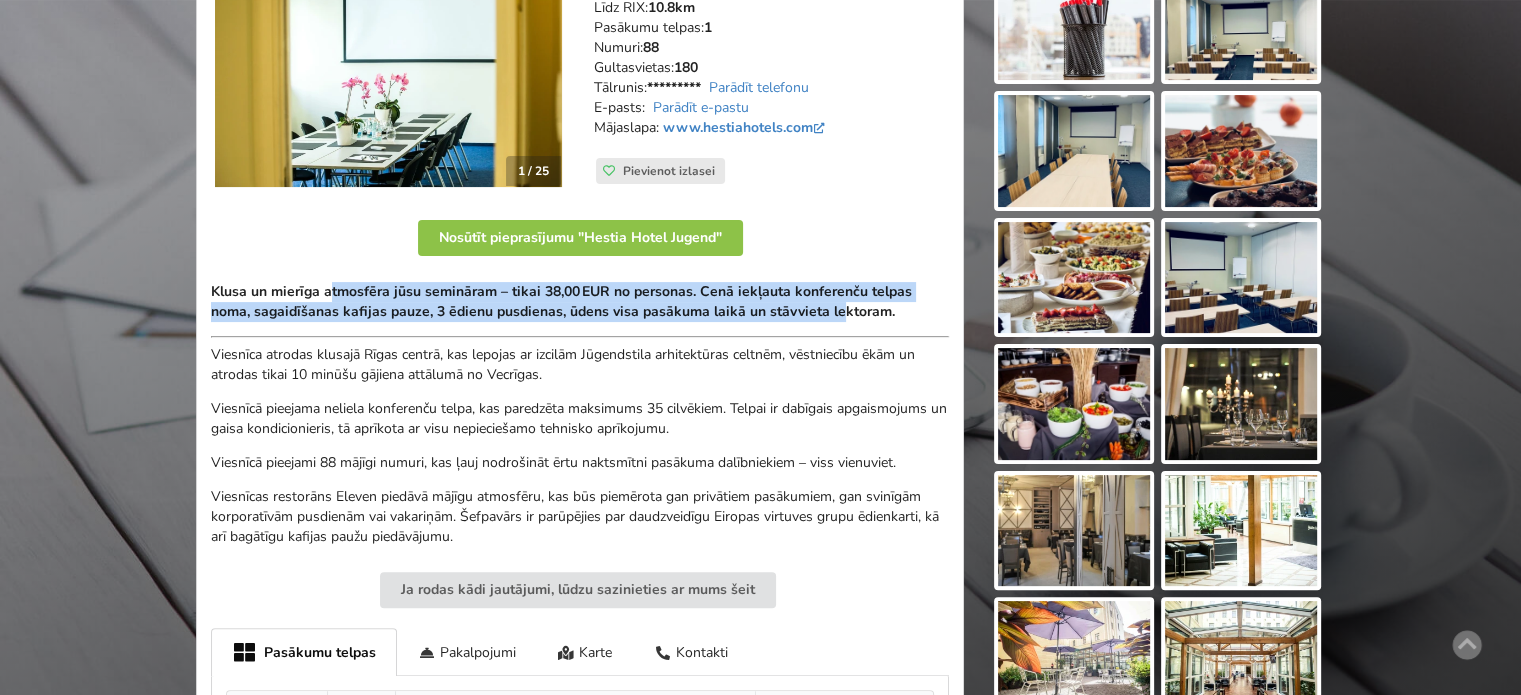 click on "Klusa un mierīga atmosfēra jūsu semināram – tikai 38,00 EUR no personas. Cenā iekļauta konferenču telpas noma, sagaidīšanas kafijas pauze, 3 ēdienu pusdienas, ūdens visa pasākuma laikā un stāvvieta lektoram." at bounding box center [561, 301] 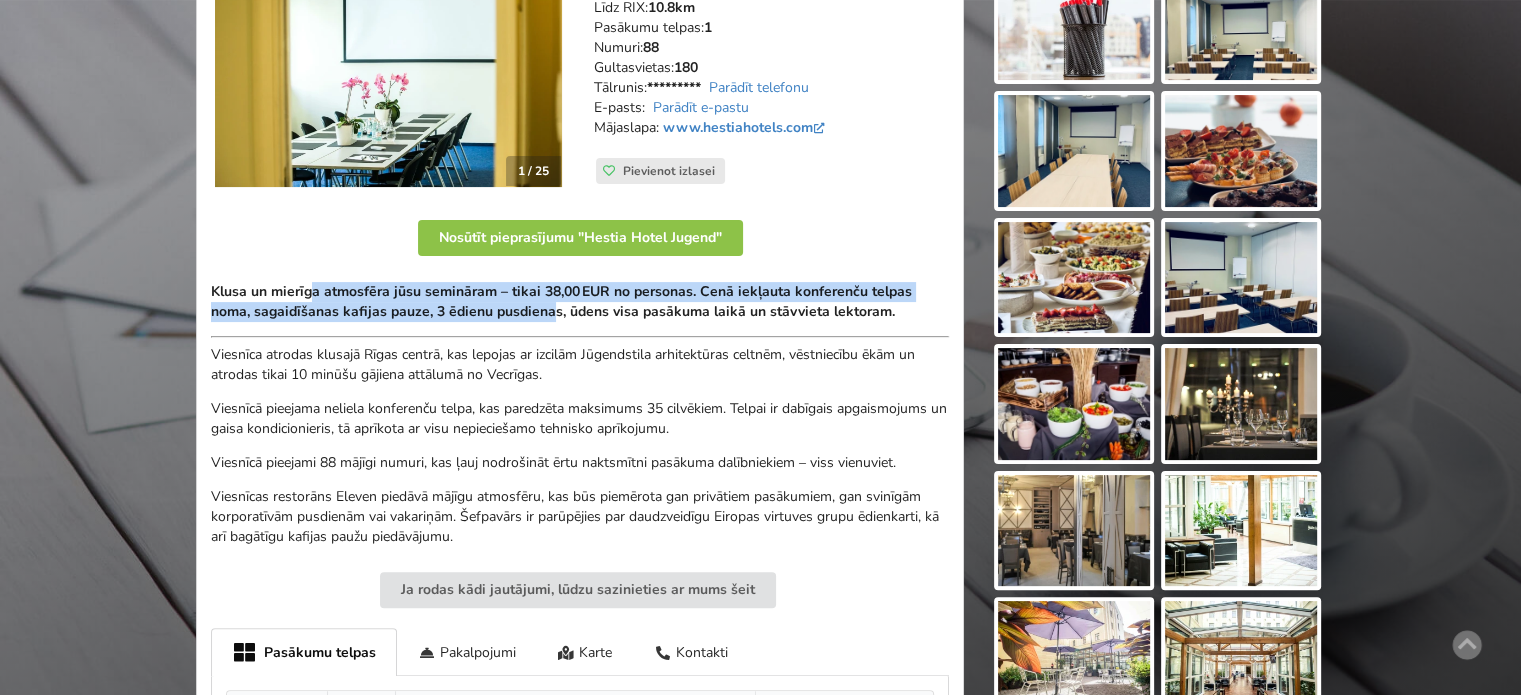 drag, startPoint x: 571, startPoint y: 310, endPoint x: 587, endPoint y: 310, distance: 16 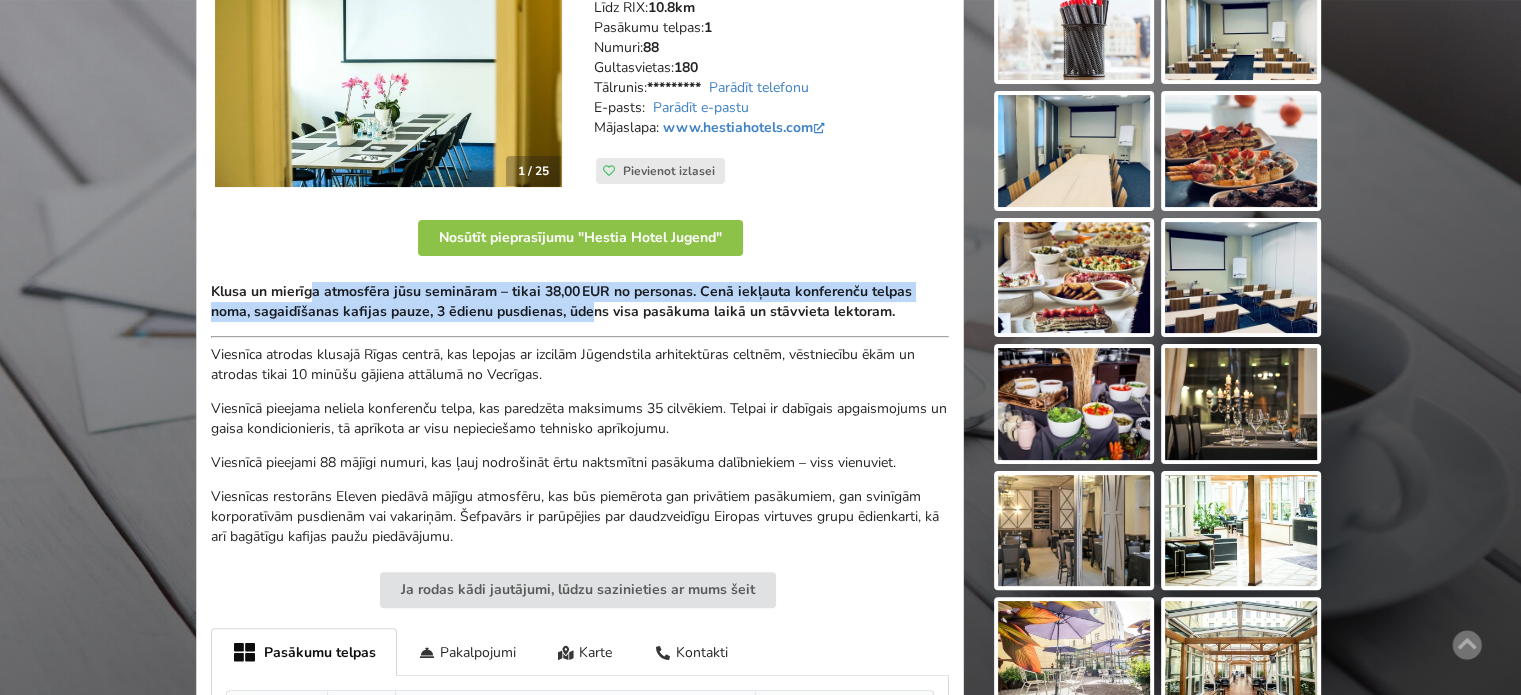 click on "Klusa un mierīga atmosfēra jūsu semināram – tikai 38,00 EUR no personas. Cenā iekļauta konferenču telpas noma, sagaidīšanas kafijas pauze, 3 ēdienu pusdienas, ūdens visa pasākuma laikā un stāvvieta lektoram." at bounding box center (561, 301) 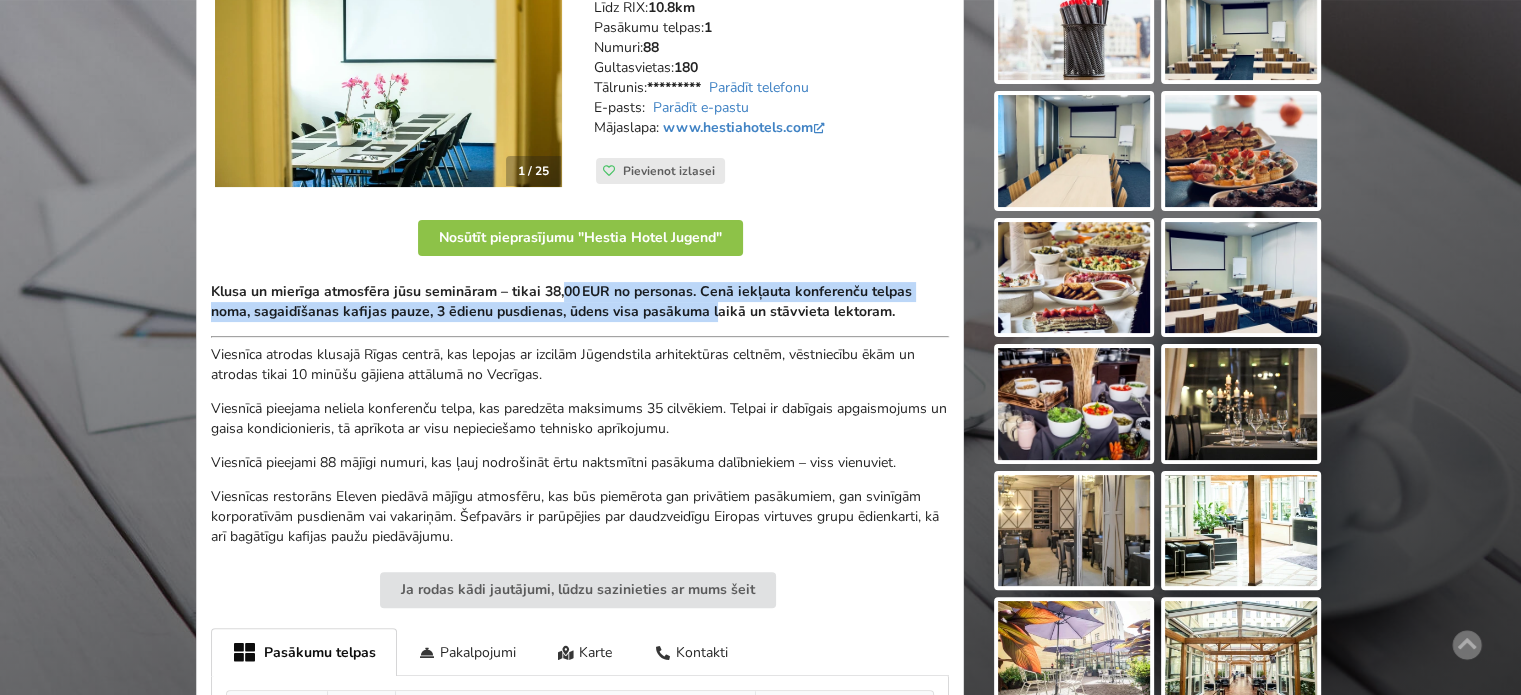 drag, startPoint x: 708, startPoint y: 307, endPoint x: 476, endPoint y: 278, distance: 233.80548 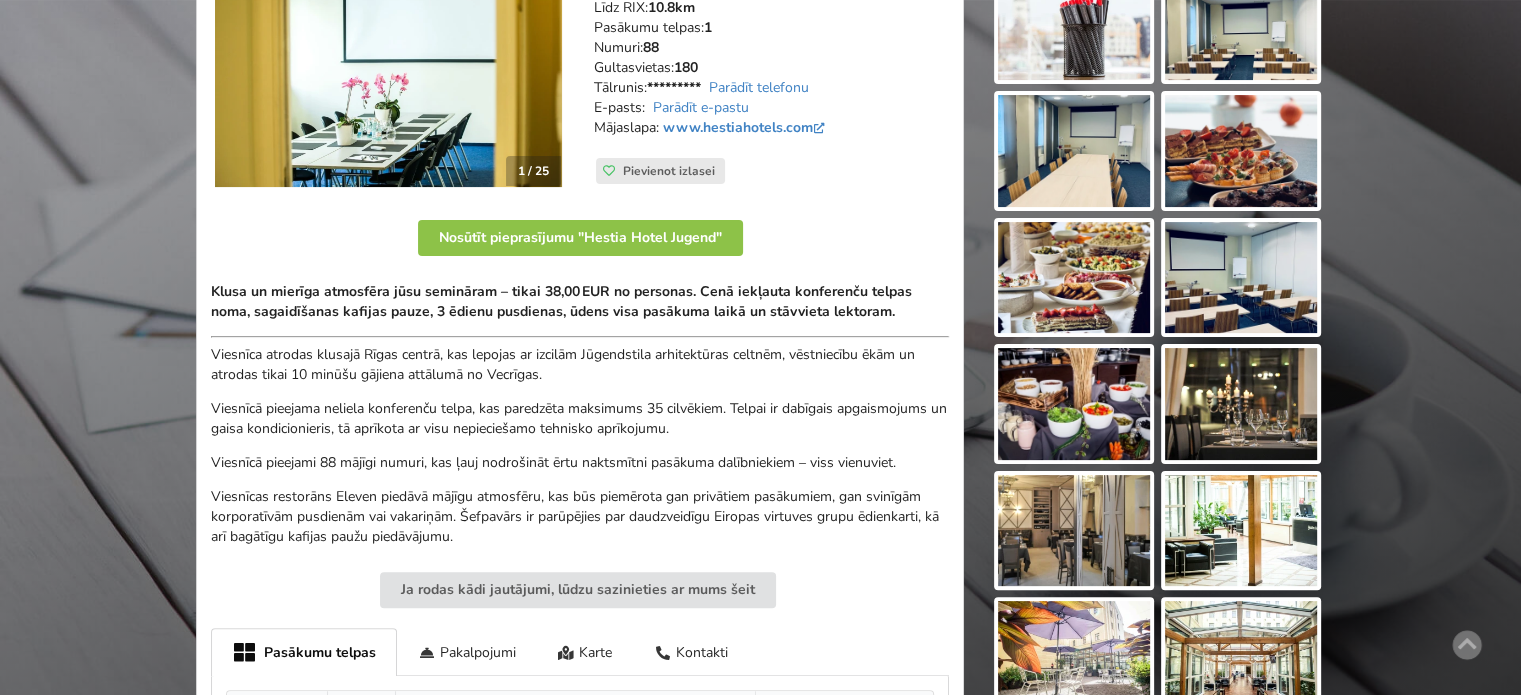 click on "1 / 25
Adrese:  Pulkveža Brieža iela 11, Rīga
Līdz Rīgas centram:  1.2km
Līdz RIX:  10.8km
Pasākumu telpas:  1
Numuri:  88
Gultasvietas:  180
Tālrunis:  *********
Parādīt telefonu
E-pasts:" at bounding box center (580, 463) 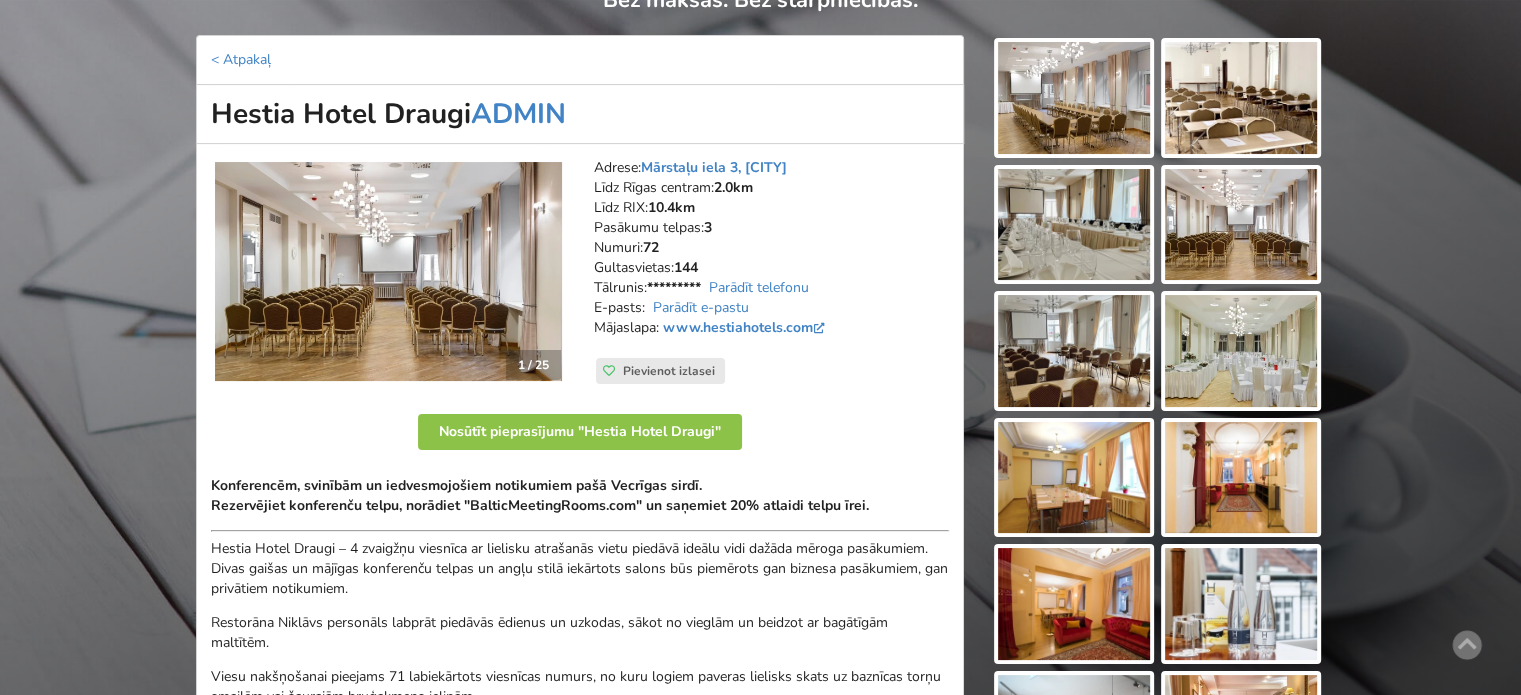 scroll, scrollTop: 300, scrollLeft: 0, axis: vertical 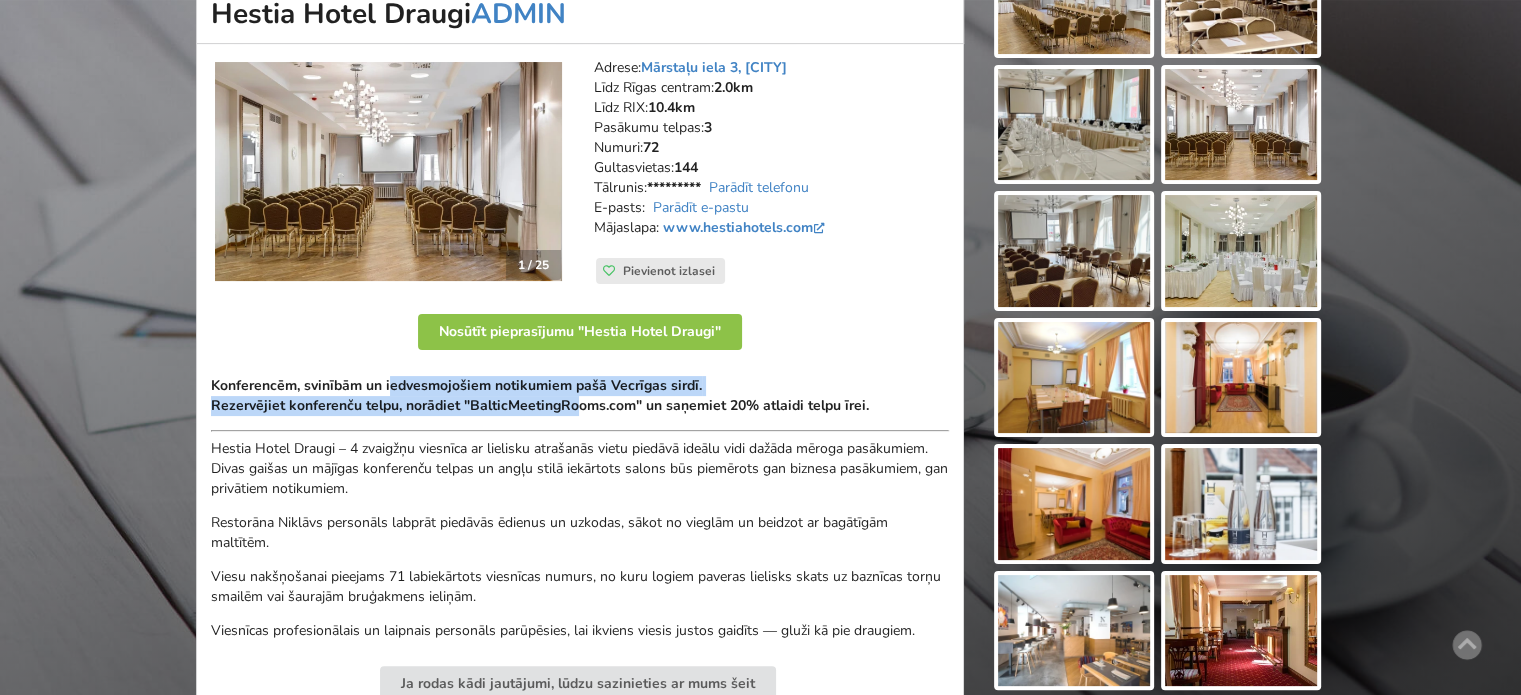 drag, startPoint x: 537, startPoint y: 396, endPoint x: 642, endPoint y: 396, distance: 105 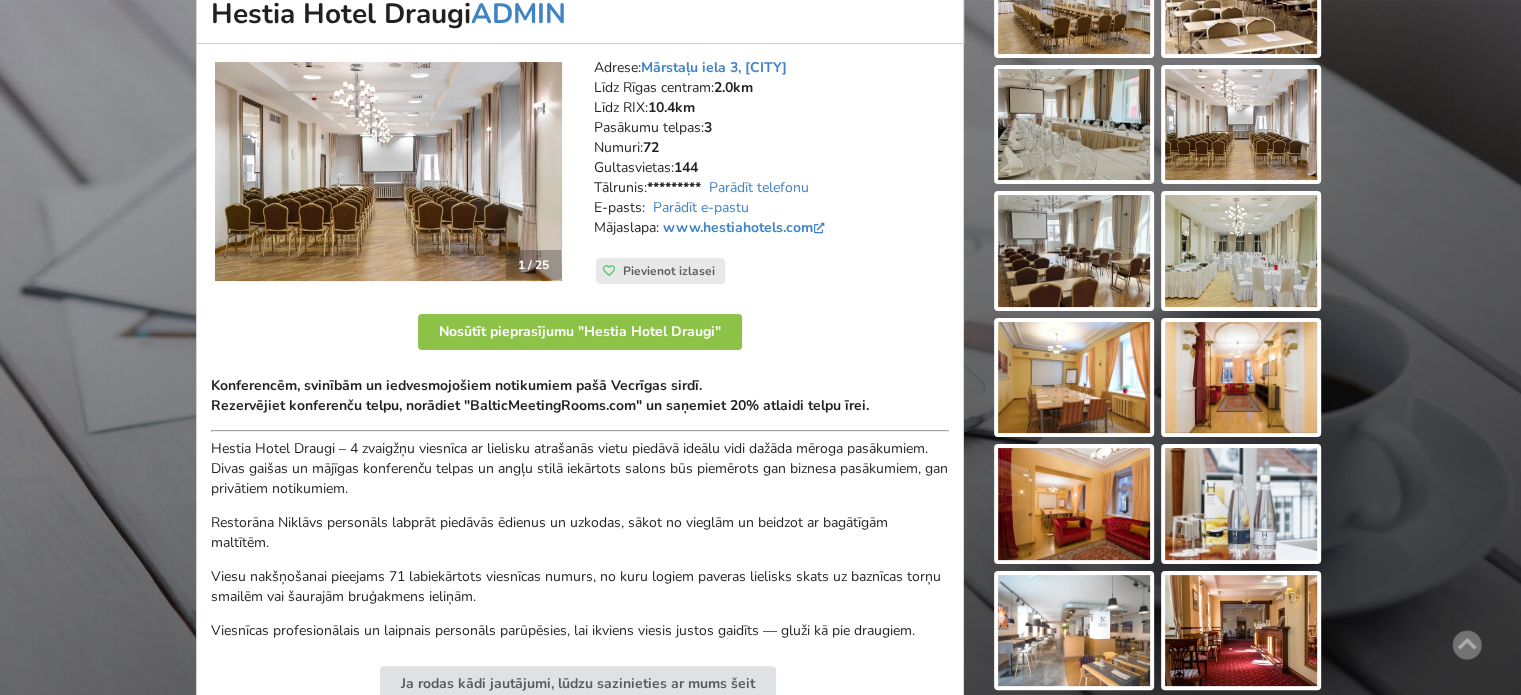 click on "Konferencēm, svinībām un iedvesmojošiem notikumiem pašā Vecrīgas sirdī.
Rezervējiet konferenču telpu, norādiet "BalticMeetingRooms.com" un saņemiet 20% atlaidi telpu īrei." at bounding box center [540, 395] 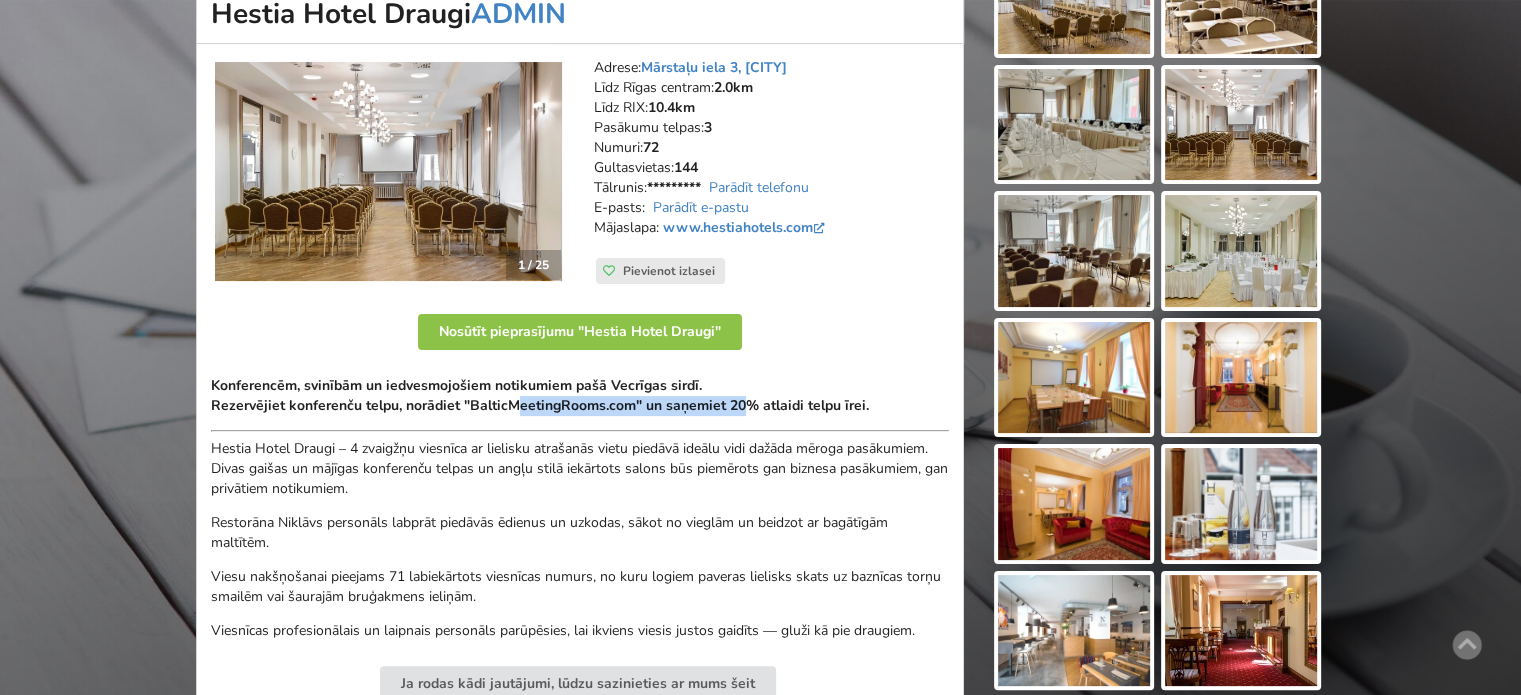 drag, startPoint x: 468, startPoint y: 394, endPoint x: 434, endPoint y: 393, distance: 34.0147 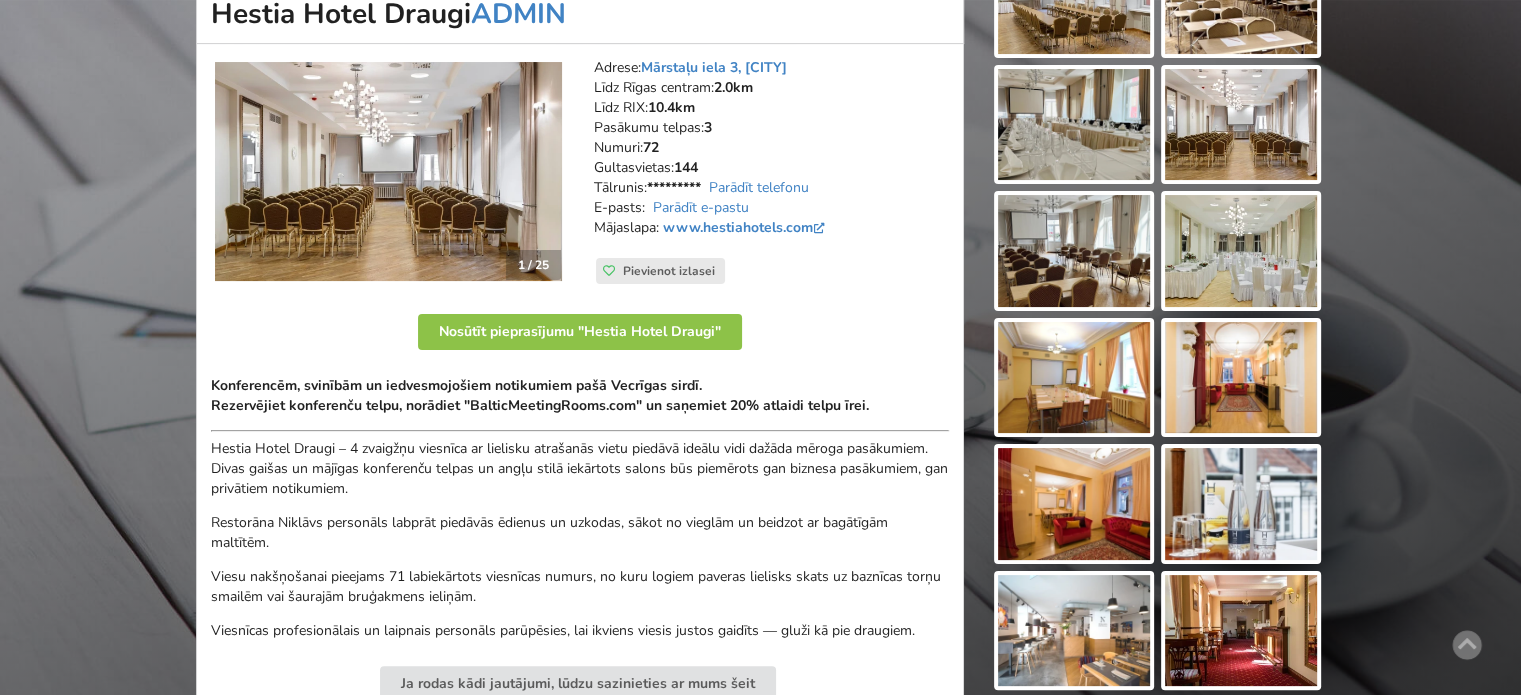 click on "Konferencēm, svinībām un iedvesmojošiem notikumiem pašā Vecrīgas sirdī.
Rezervējiet konferenču telpu, norādiet "BalticMeetingRooms.com" un saņemiet 20% atlaidi telpu īrei." at bounding box center [540, 395] 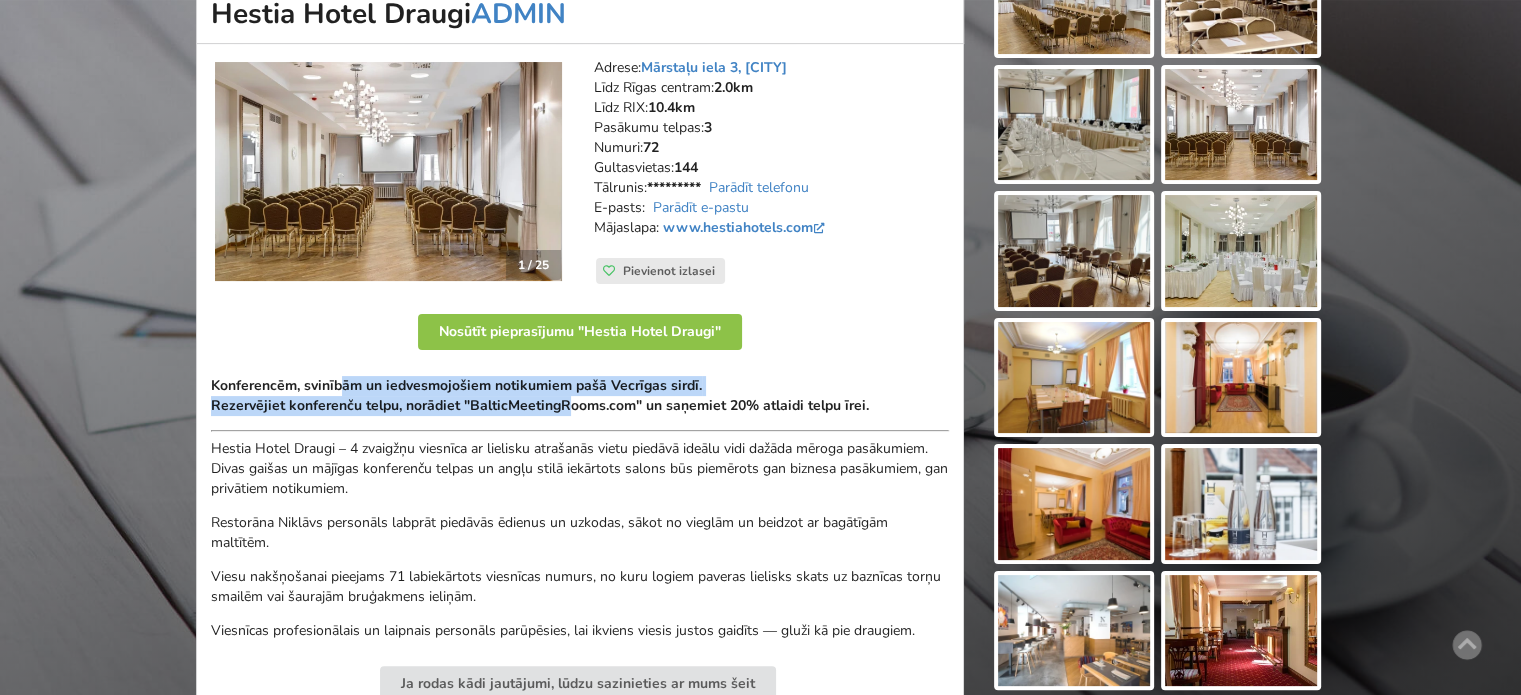 click on "Konferencēm, svinībām un iedvesmojošiem notikumiem pašā Vecrīgas sirdī.
Rezervējiet konferenču telpu, norādiet "BalticMeetingRooms.com" un saņemiet 20% atlaidi telpu īrei." at bounding box center [540, 395] 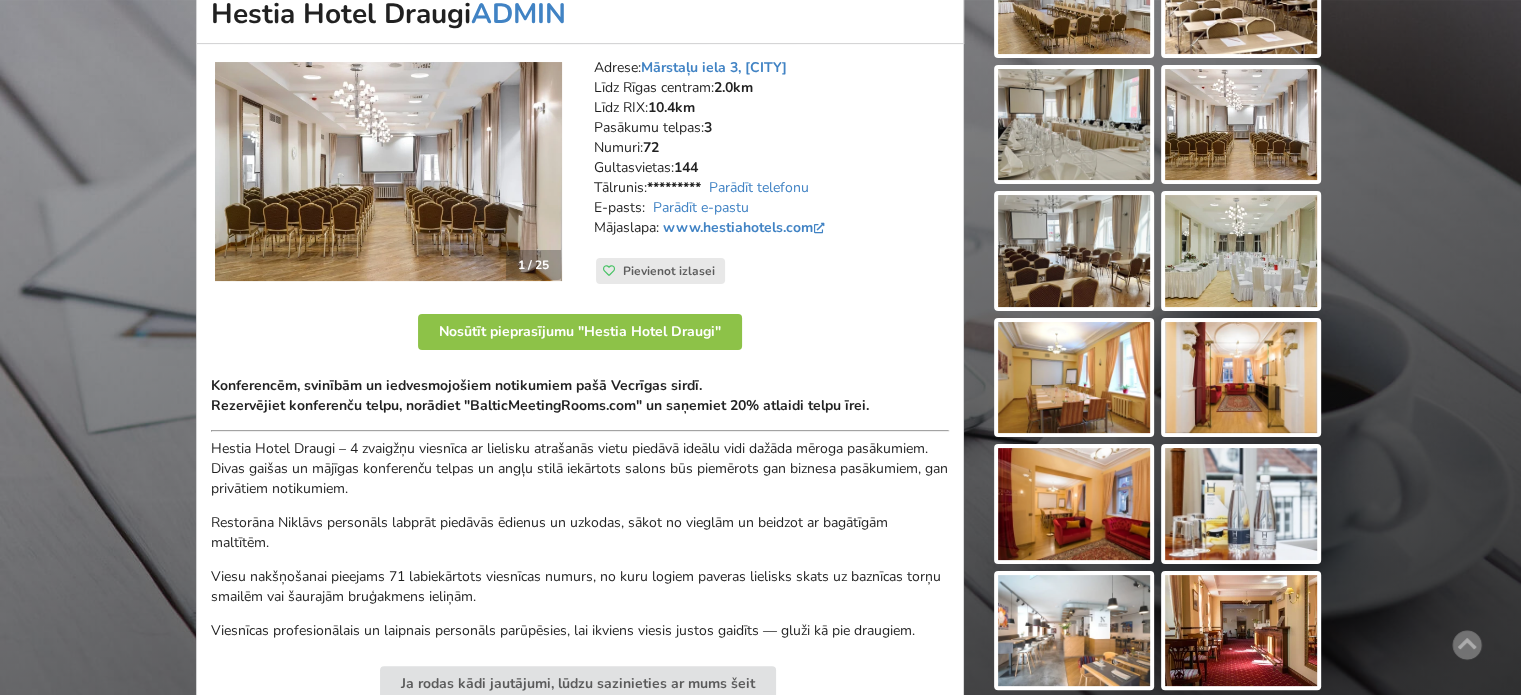 click on "Konferencēm, svinībām un iedvesmojošiem notikumiem pašā Vecrīgas sirdī.
Rezervējiet konferenču telpu, norādiet "BalticMeetingRooms.com" un saņemiet 20% atlaidi telpu īrei." at bounding box center (540, 395) 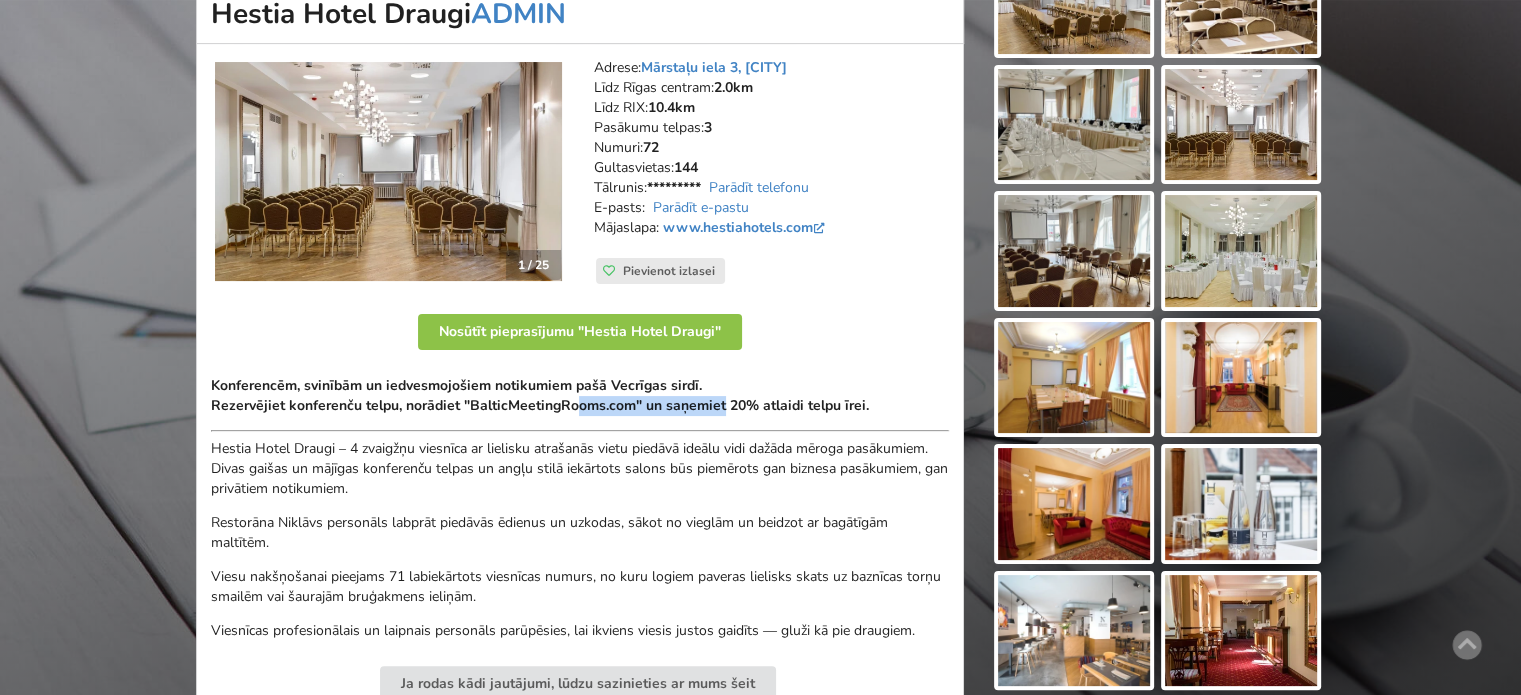 drag, startPoint x: 697, startPoint y: 411, endPoint x: 379, endPoint y: 399, distance: 318.22635 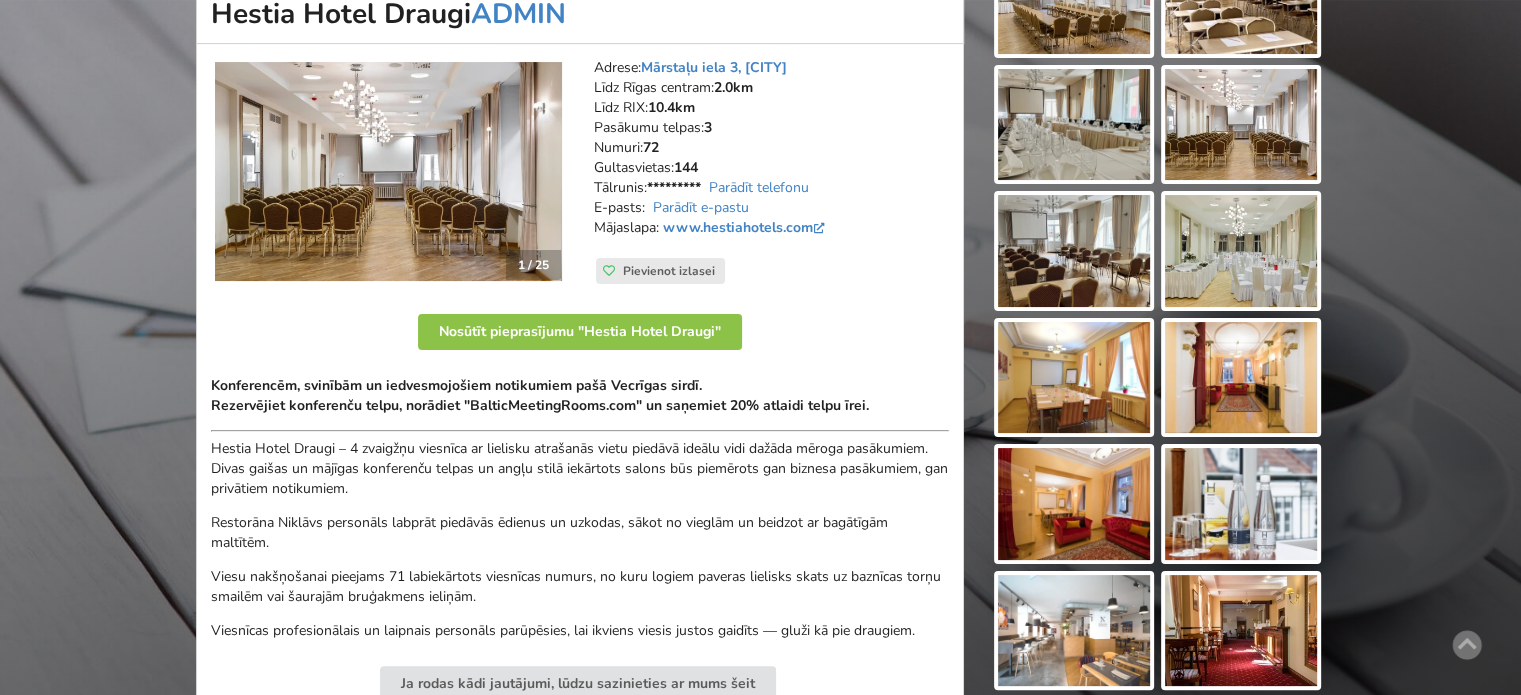 click on "Konferencēm, svinībām un iedvesmojošiem notikumiem pašā Vecrīgas sirdī.
Rezervējiet konferenču telpu, norādiet "BalticMeetingRooms.com" un saņemiet 20% atlaidi telpu īrei." at bounding box center [540, 395] 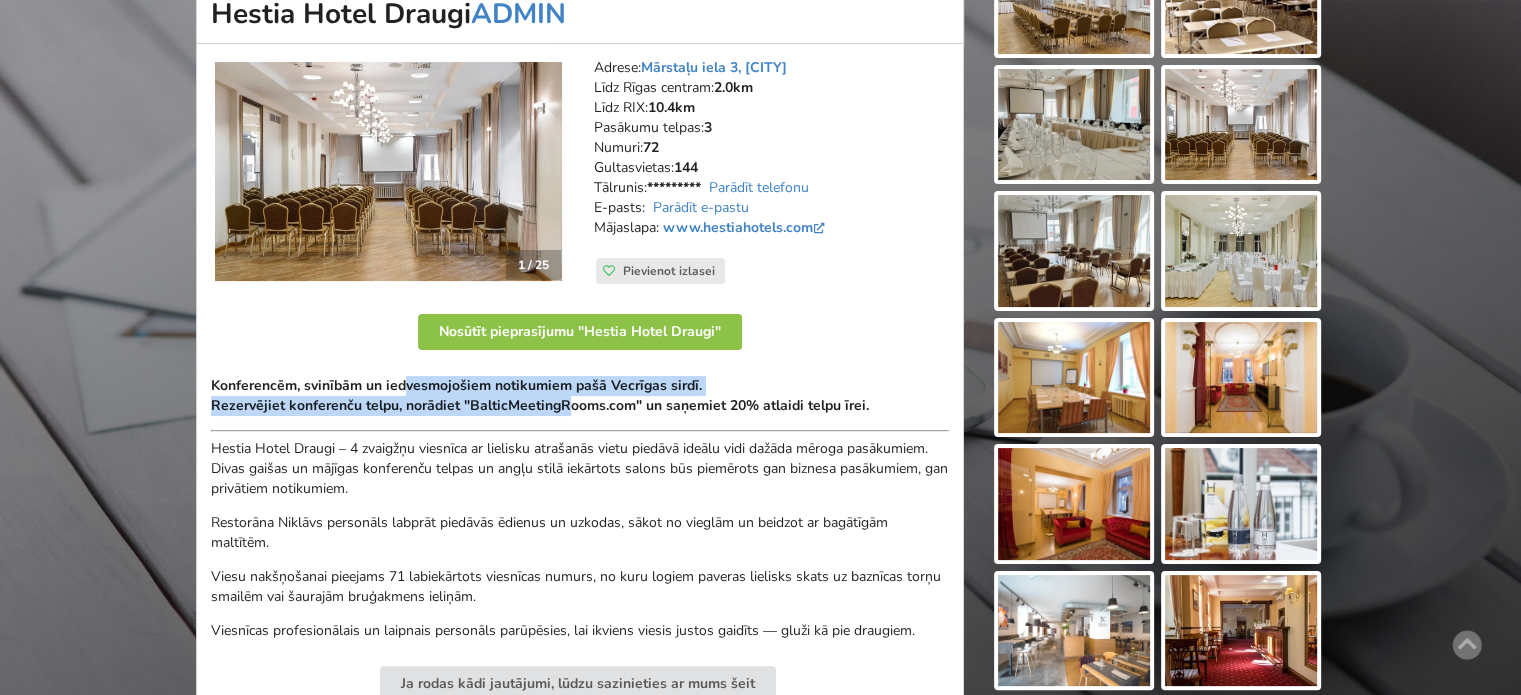 drag, startPoint x: 420, startPoint y: 383, endPoint x: 735, endPoint y: 402, distance: 315.5725 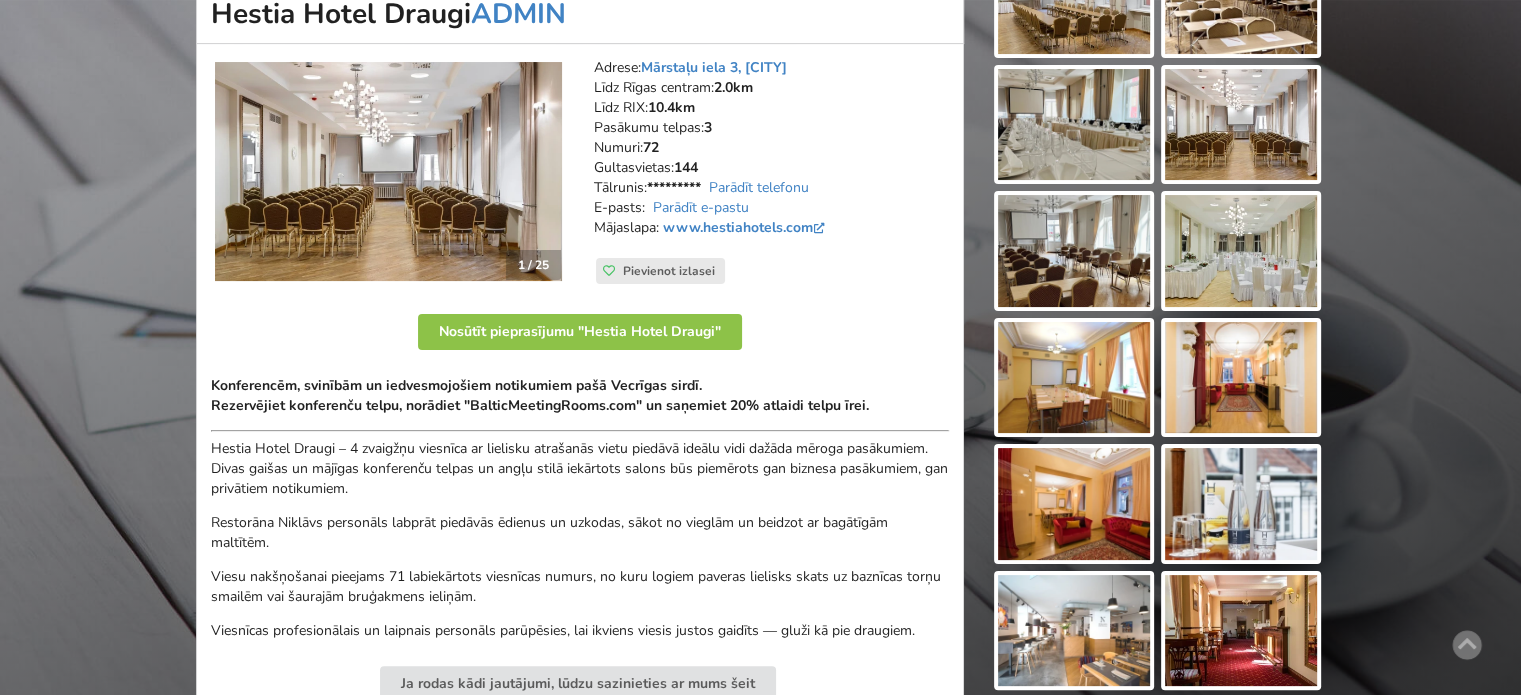 click on "Konferencēm, svinībām un iedvesmojošiem notikumiem pašā Vecrīgas sirdī.
Rezervējiet konferenču telpu, norādiet "BalticMeetingRooms.com" un saņemiet 20% atlaidi telpu īrei." at bounding box center [540, 395] 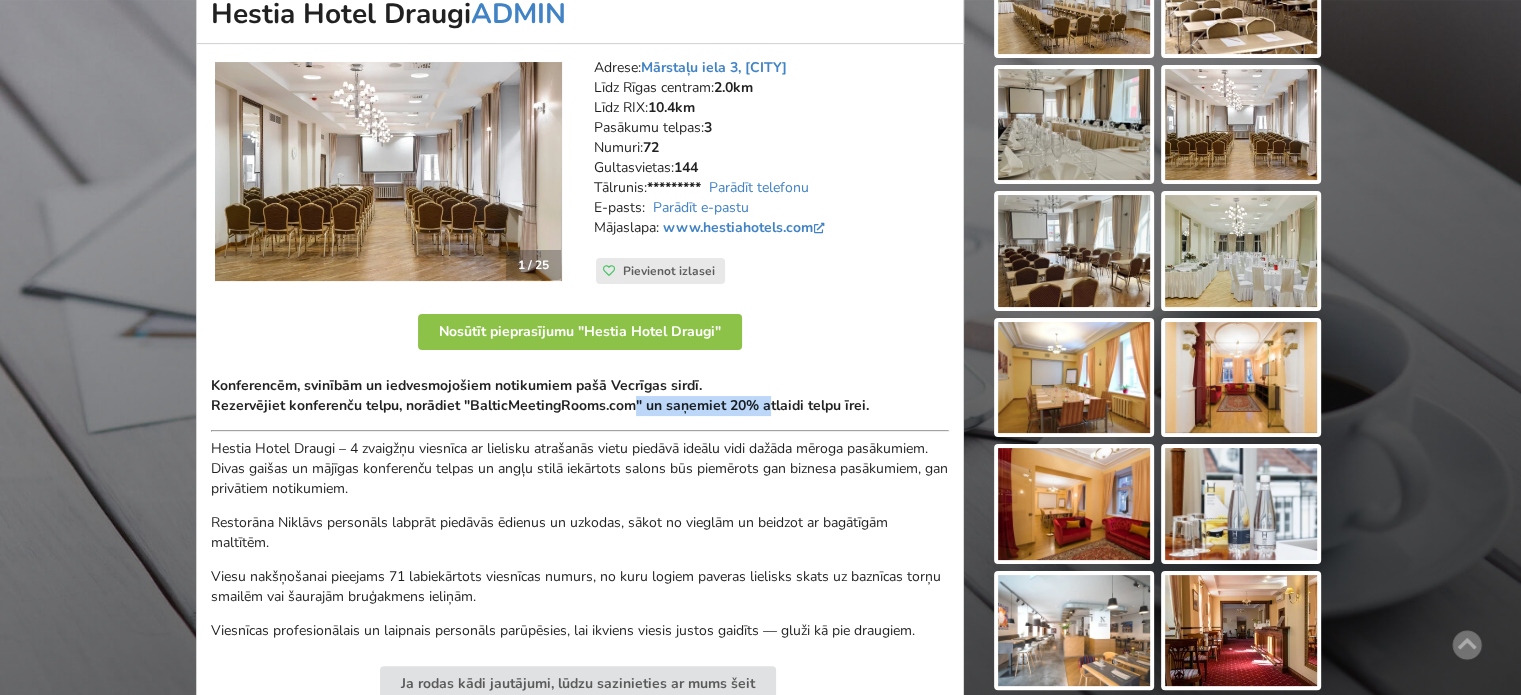 drag, startPoint x: 469, startPoint y: 395, endPoint x: 437, endPoint y: 392, distance: 32.140316 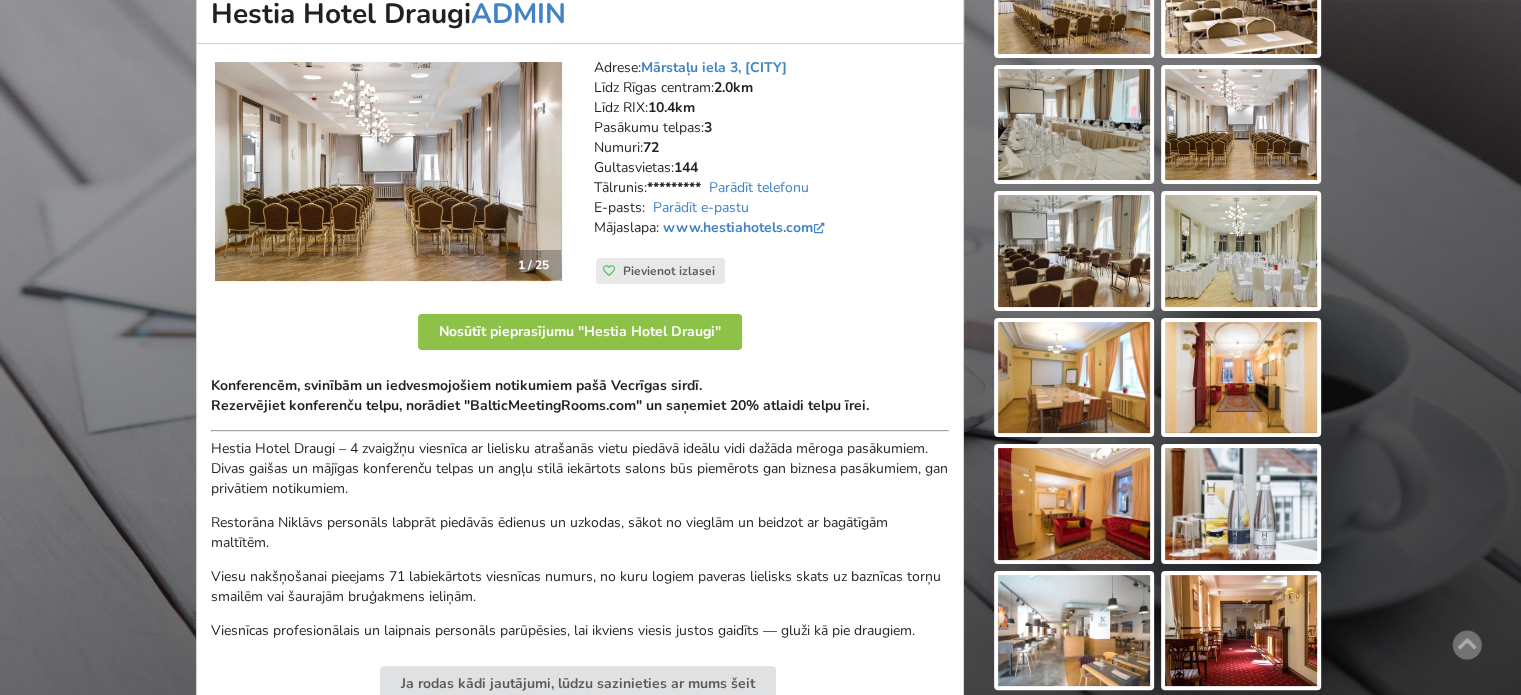 click on "Konferencēm, svinībām un iedvesmojošiem notikumiem pašā Vecrīgas sirdī.
Rezervējiet konferenču telpu, norādiet "BalticMeetingRooms.com" un saņemiet 20% atlaidi telpu īrei." at bounding box center (540, 395) 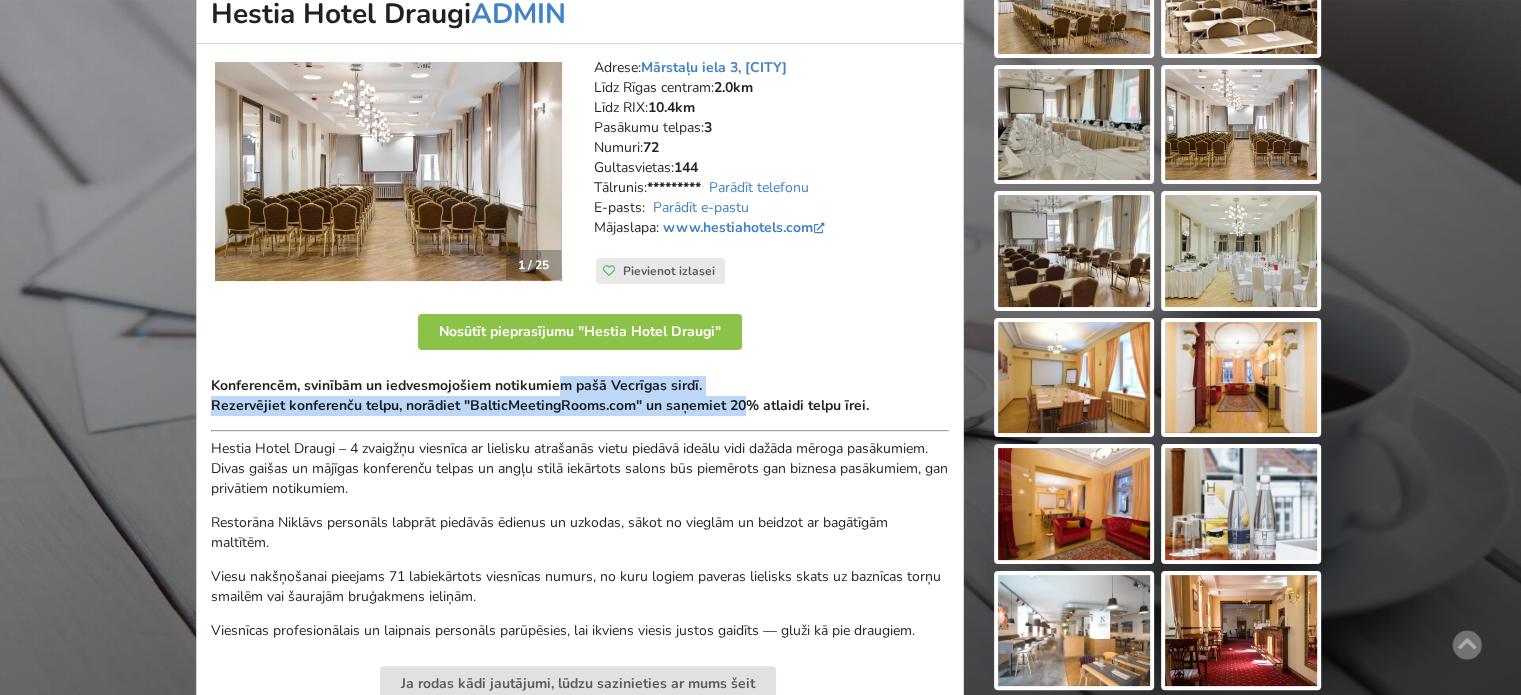 drag, startPoint x: 780, startPoint y: 399, endPoint x: 844, endPoint y: 403, distance: 64.12488 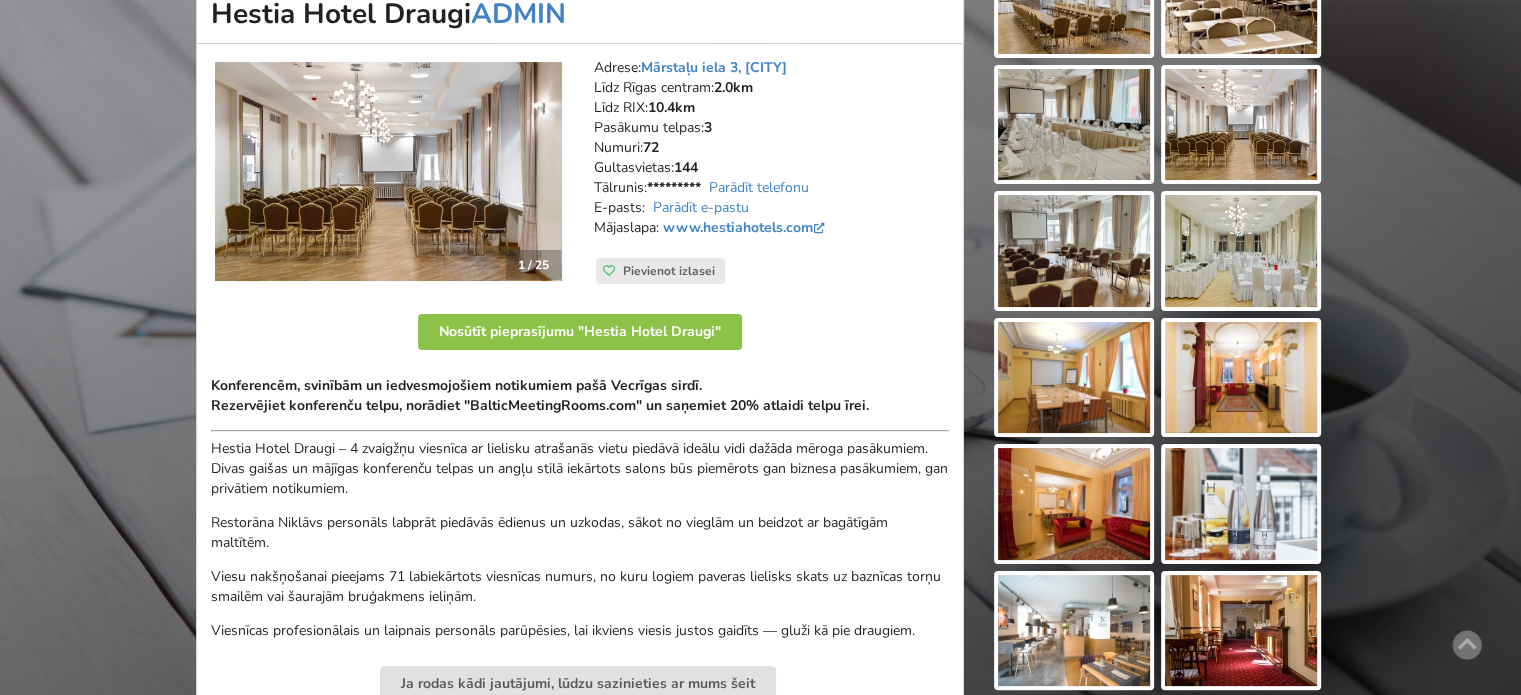 click on "Konferencēm, svinībām un iedvesmojošiem notikumiem pašā Vecrīgas sirdī.
Rezervējiet konferenču telpu, norādiet "BalticMeetingRooms.com" un saņemiet 20% atlaidi telpu īrei." at bounding box center [540, 395] 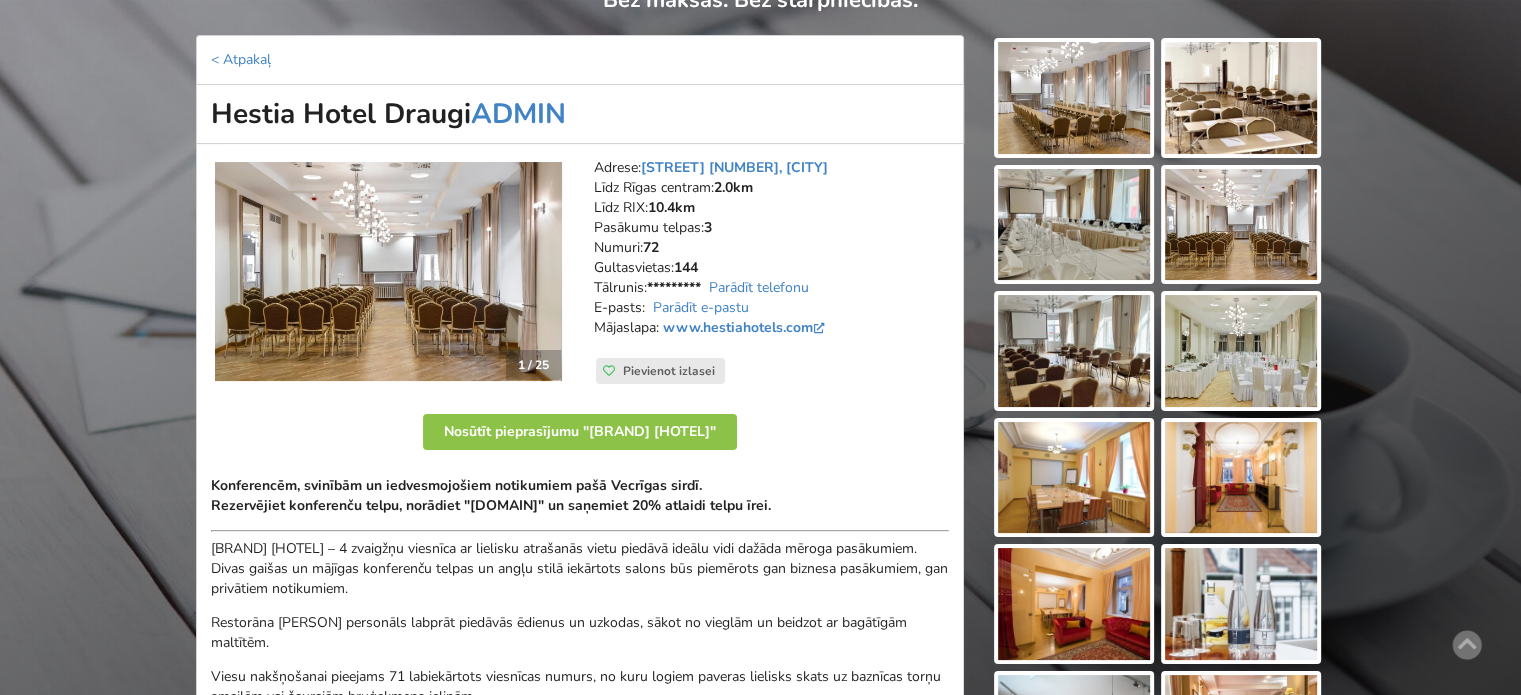 scroll, scrollTop: 300, scrollLeft: 0, axis: vertical 